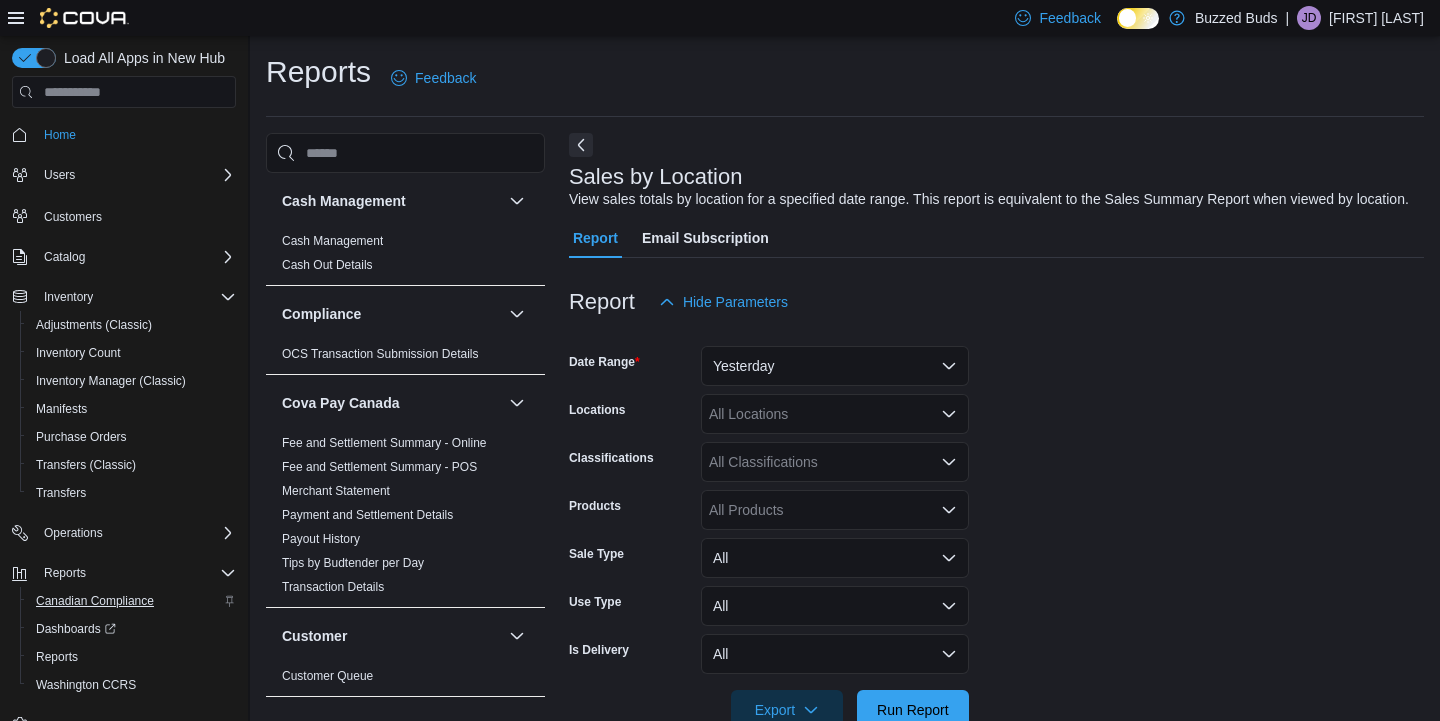 scroll, scrollTop: 671, scrollLeft: 0, axis: vertical 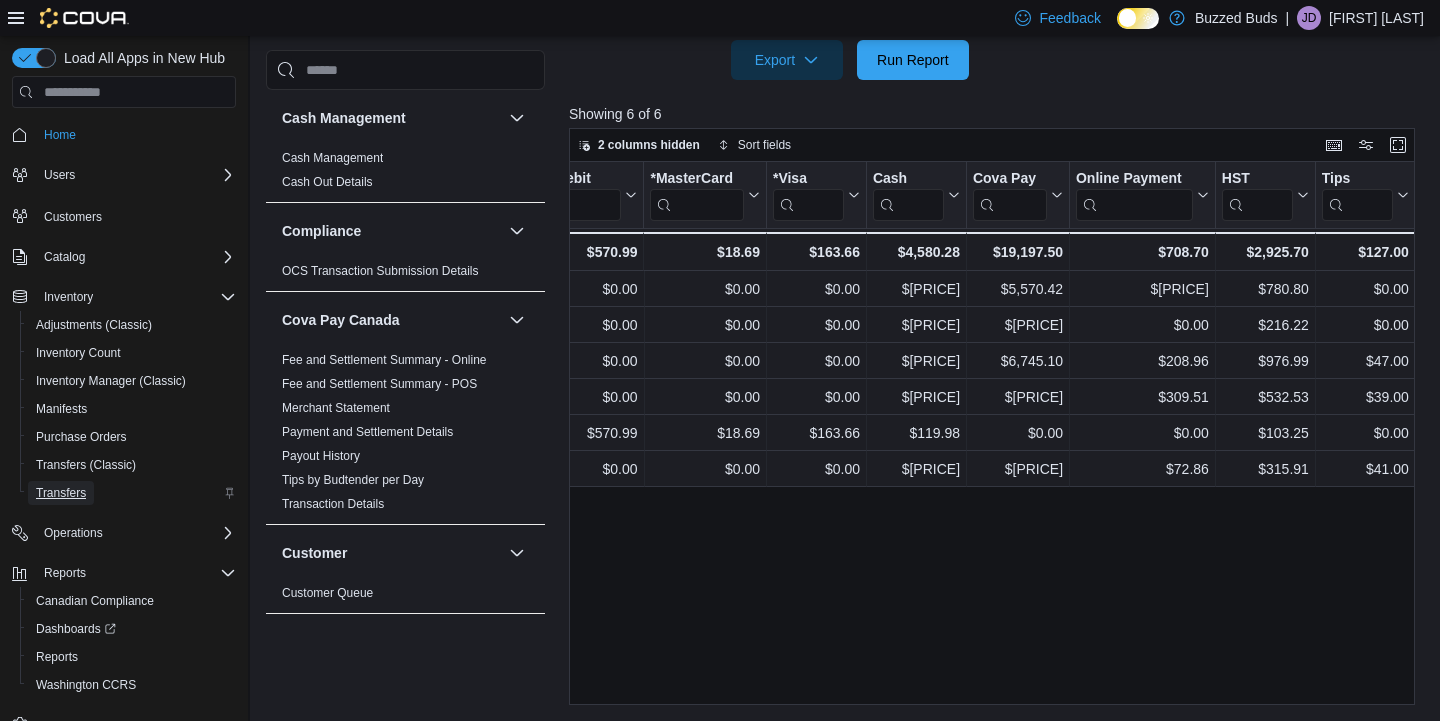 click on "Transfers" at bounding box center (61, 493) 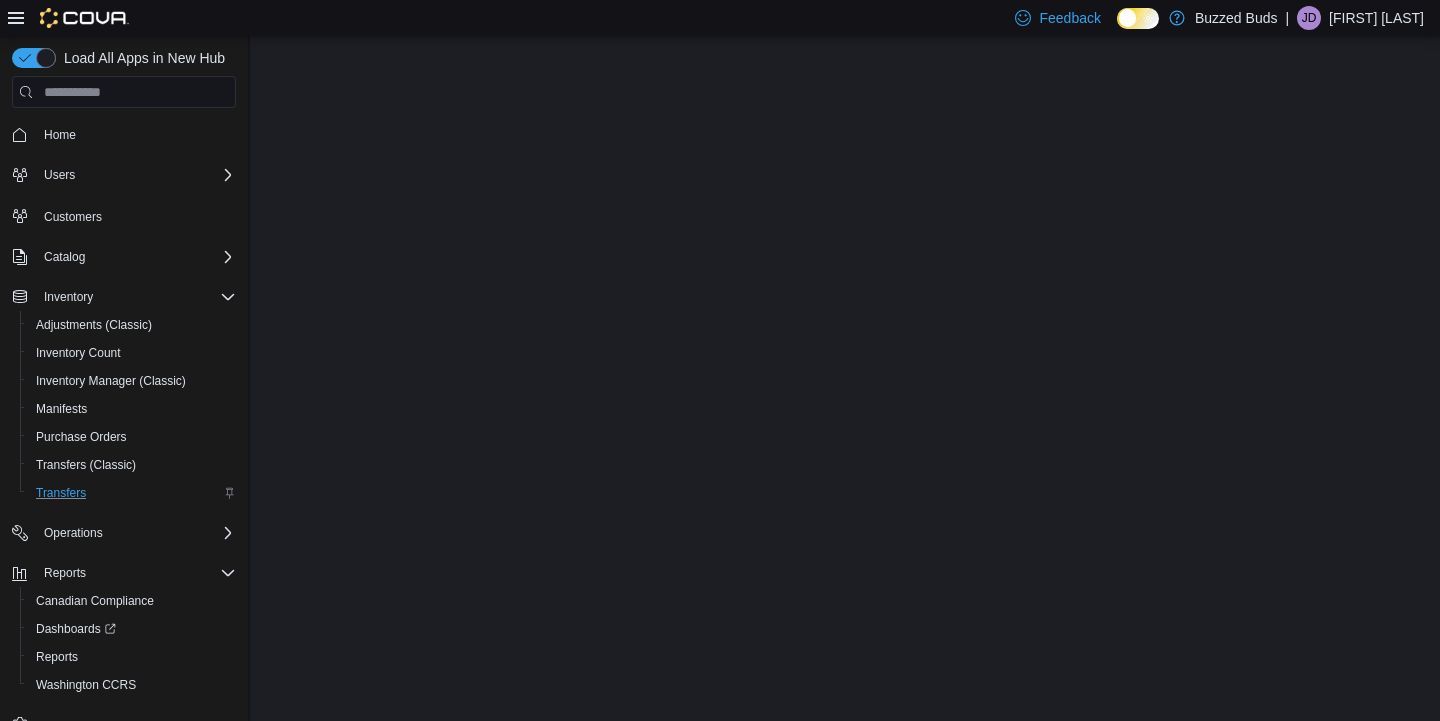 scroll, scrollTop: 0, scrollLeft: 0, axis: both 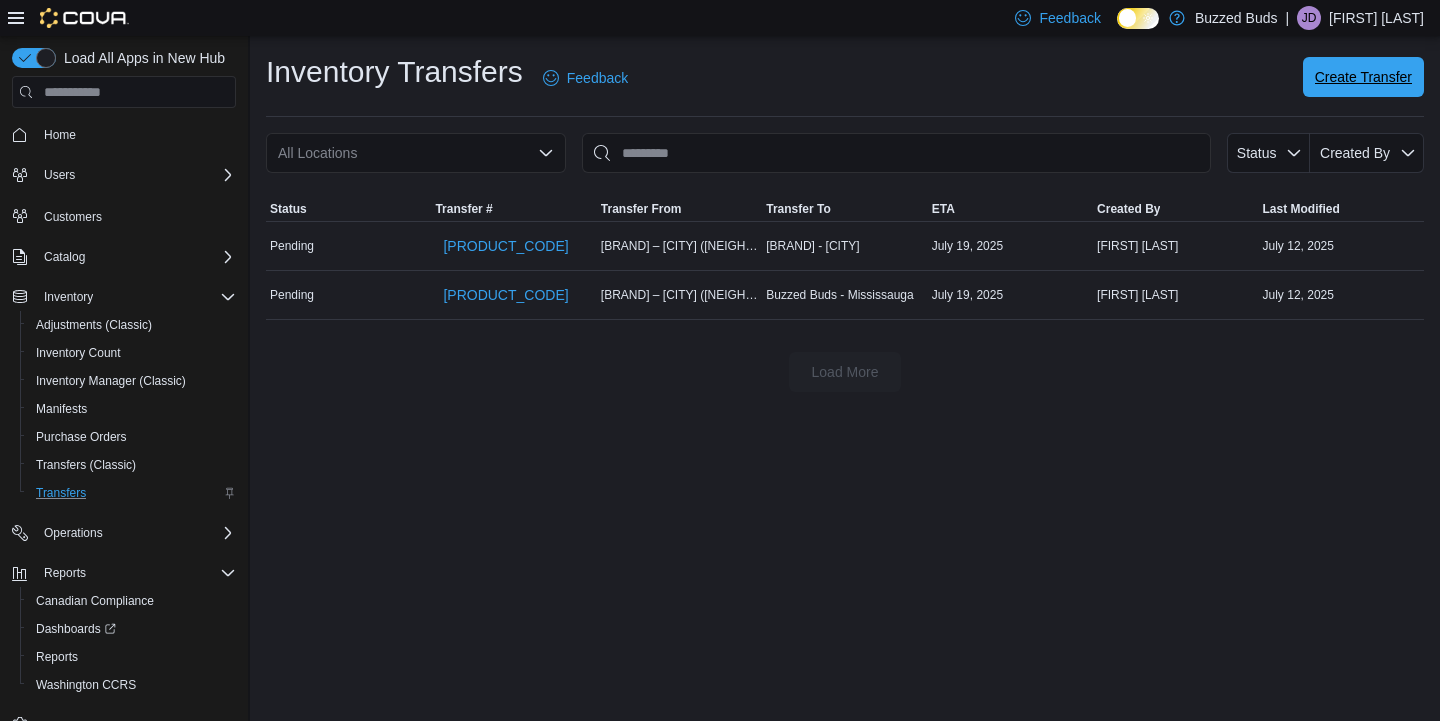 click on "Create Transfer" at bounding box center (1363, 77) 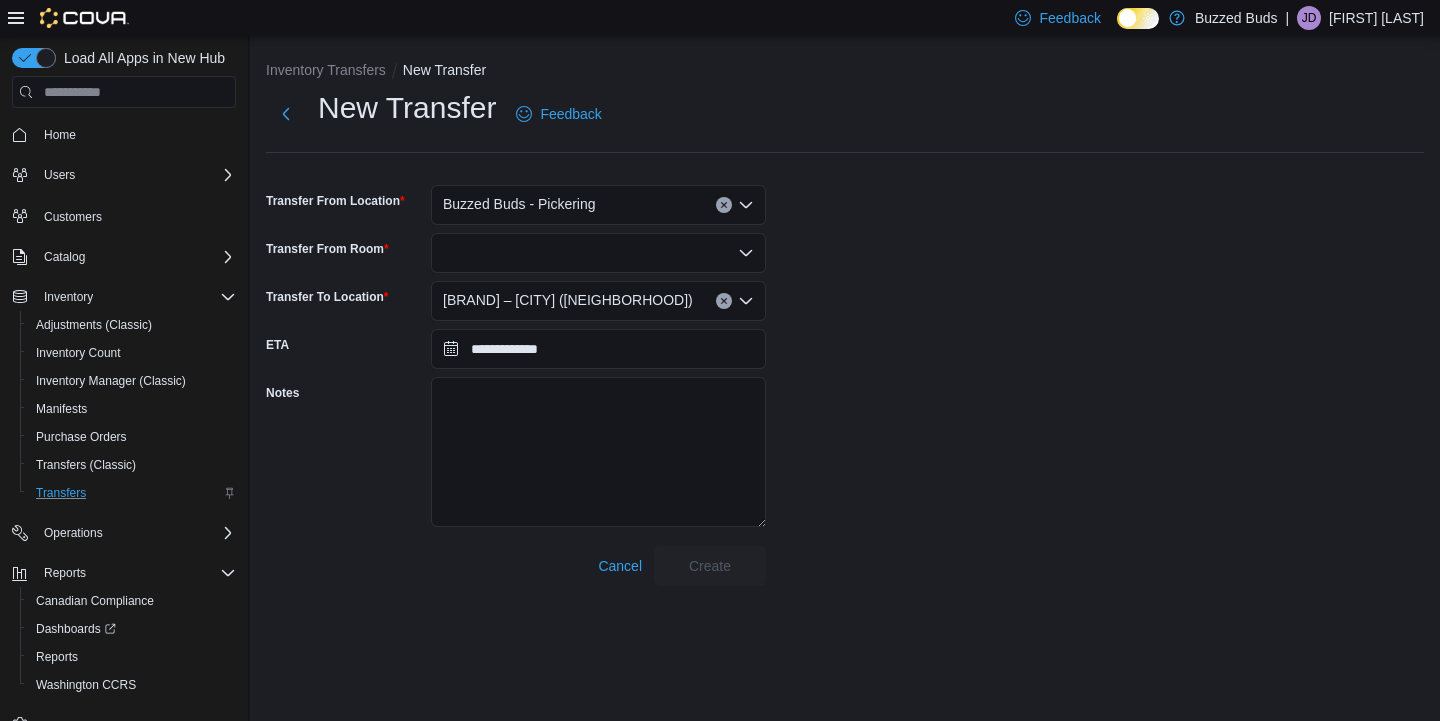 click at bounding box center [598, 253] 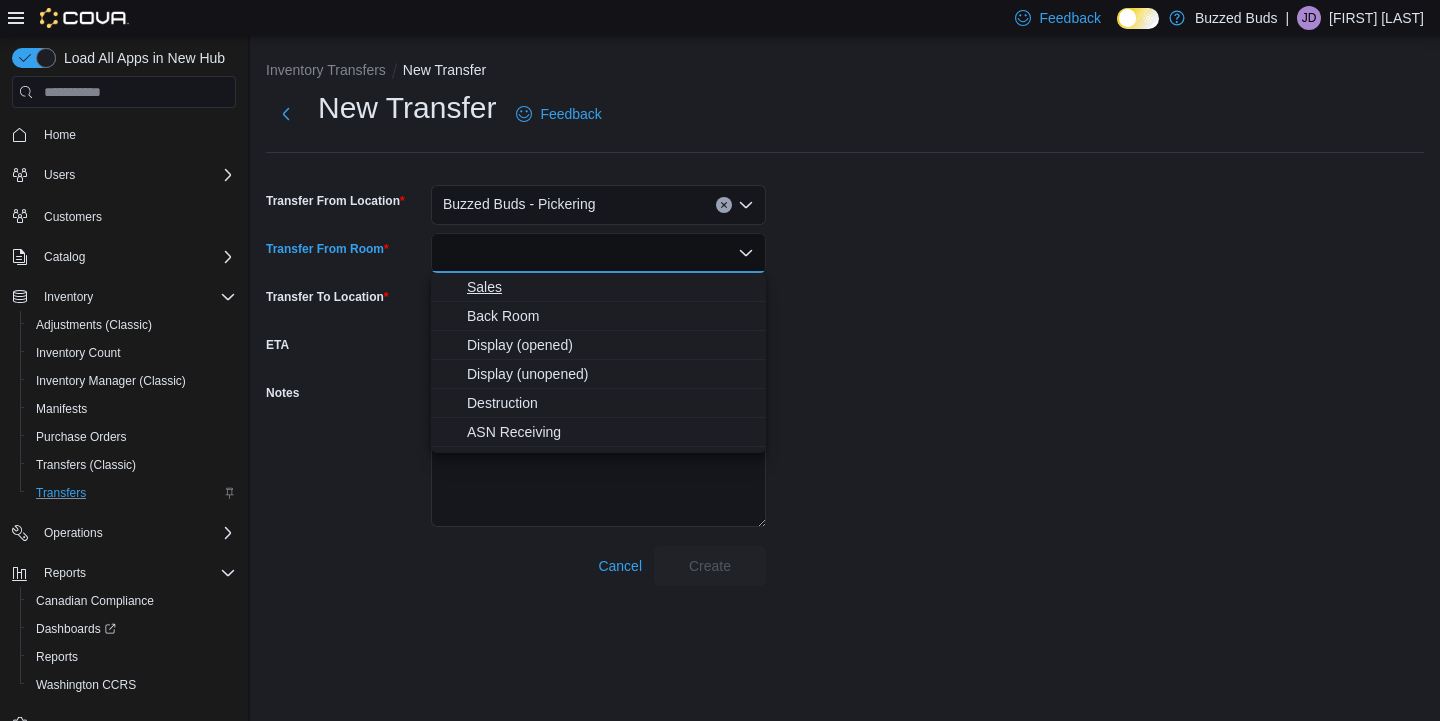 click on "Sales" at bounding box center [610, 287] 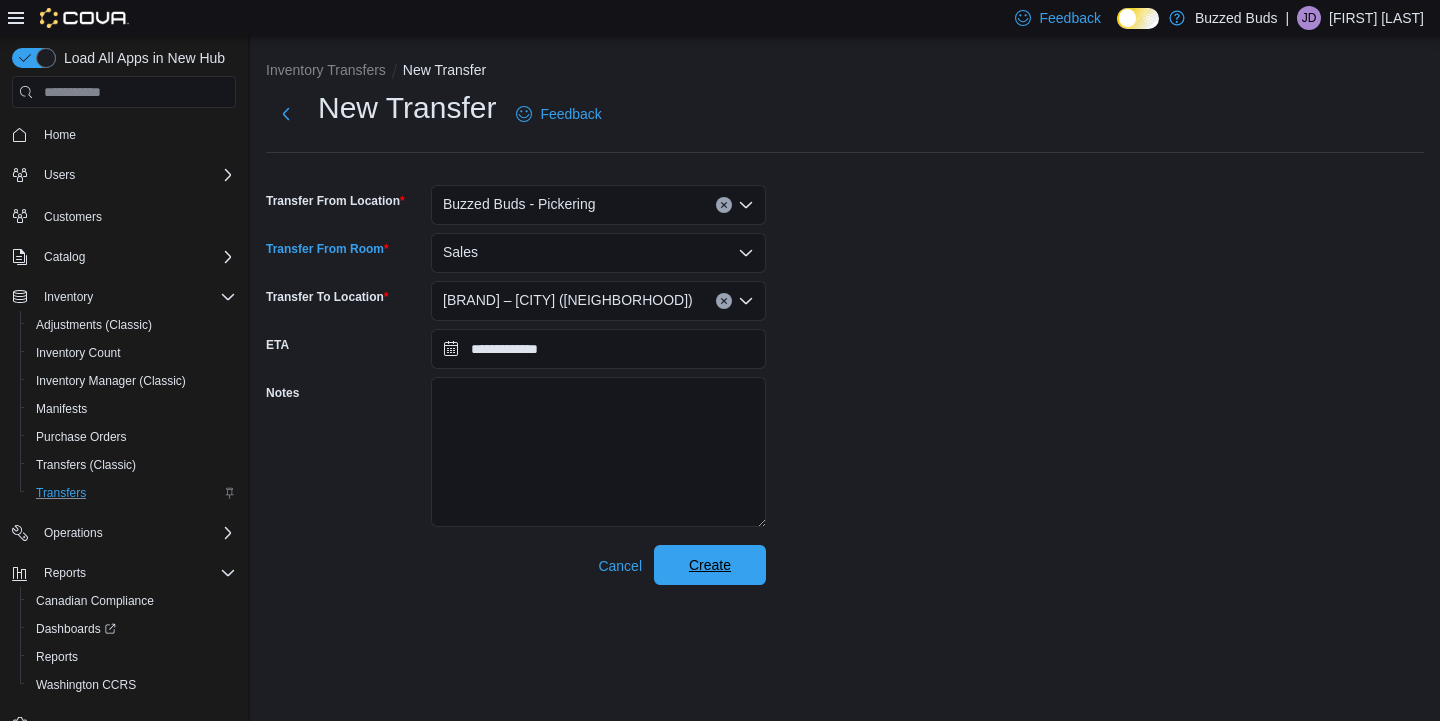 click on "Create" at bounding box center (710, 565) 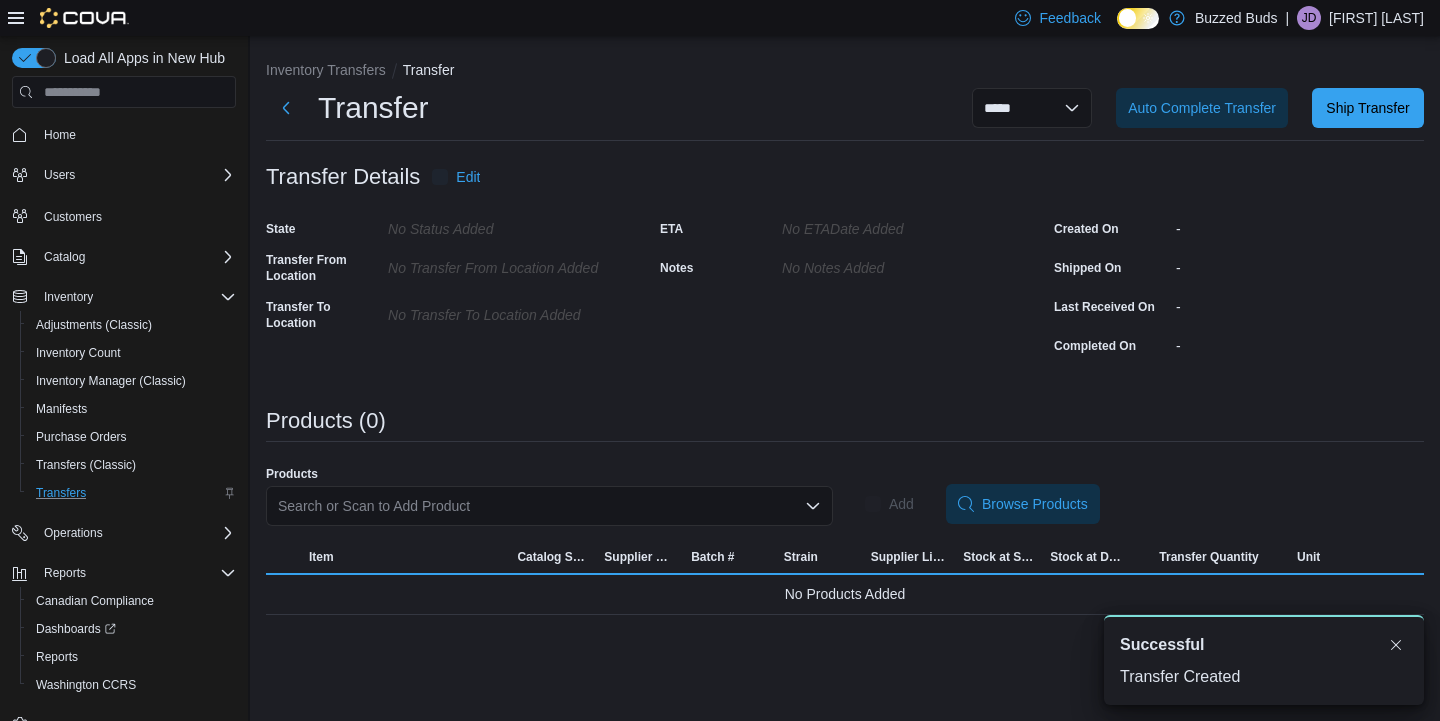 scroll, scrollTop: 0, scrollLeft: 0, axis: both 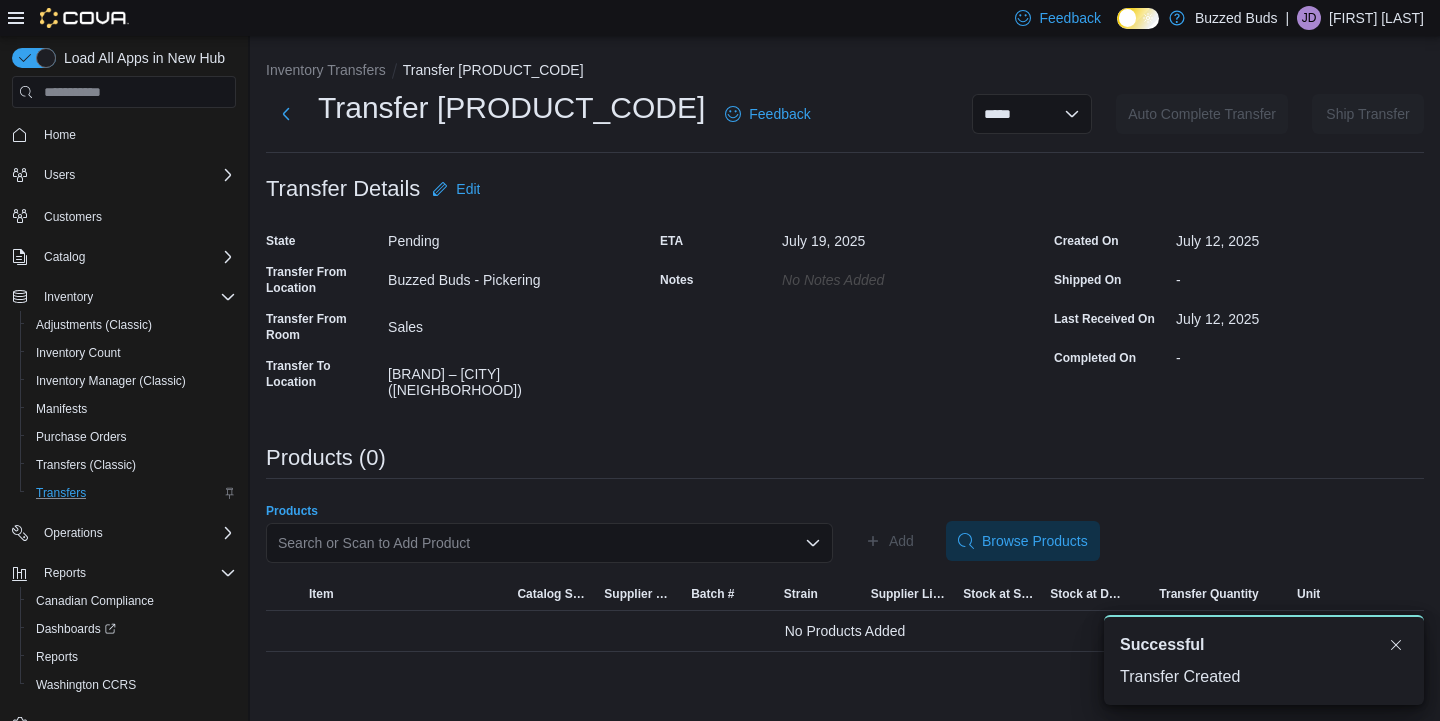 click on "Search or Scan to Add Product" at bounding box center (549, 543) 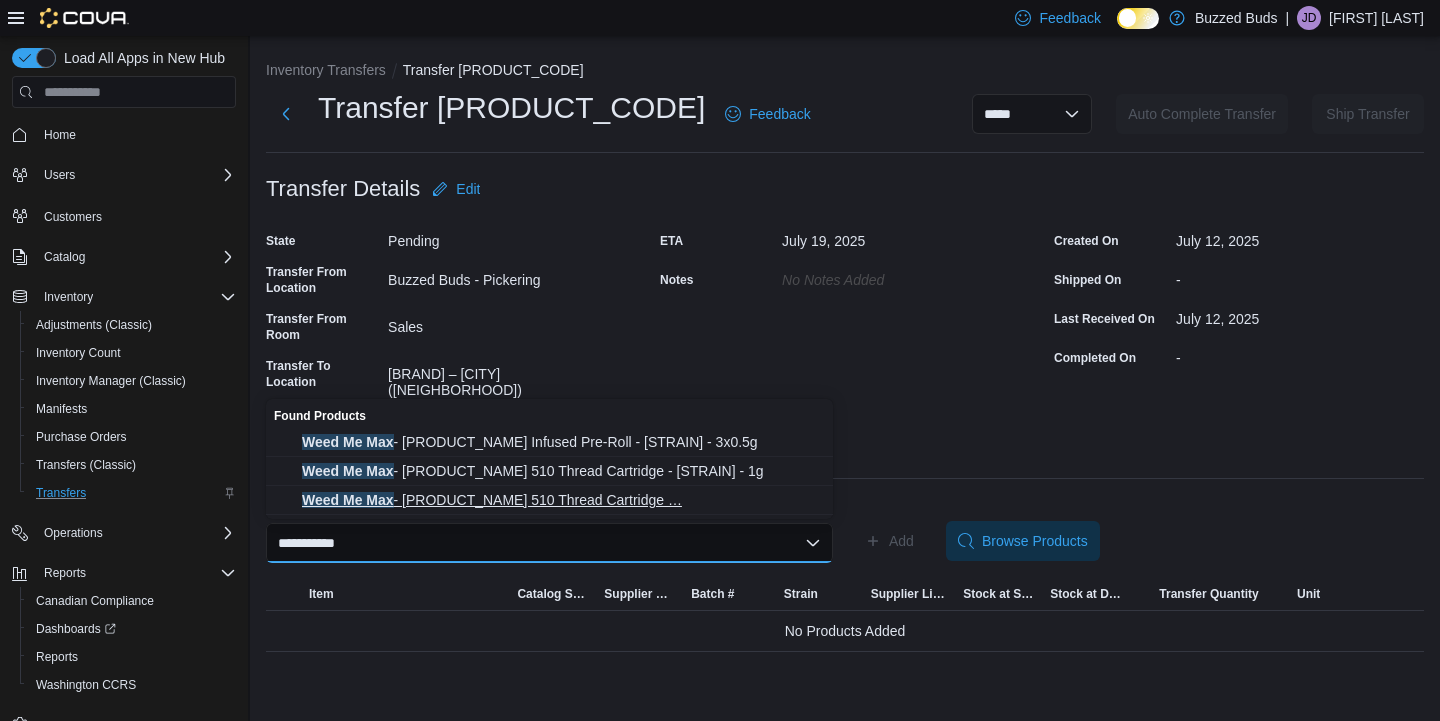 type on "**********" 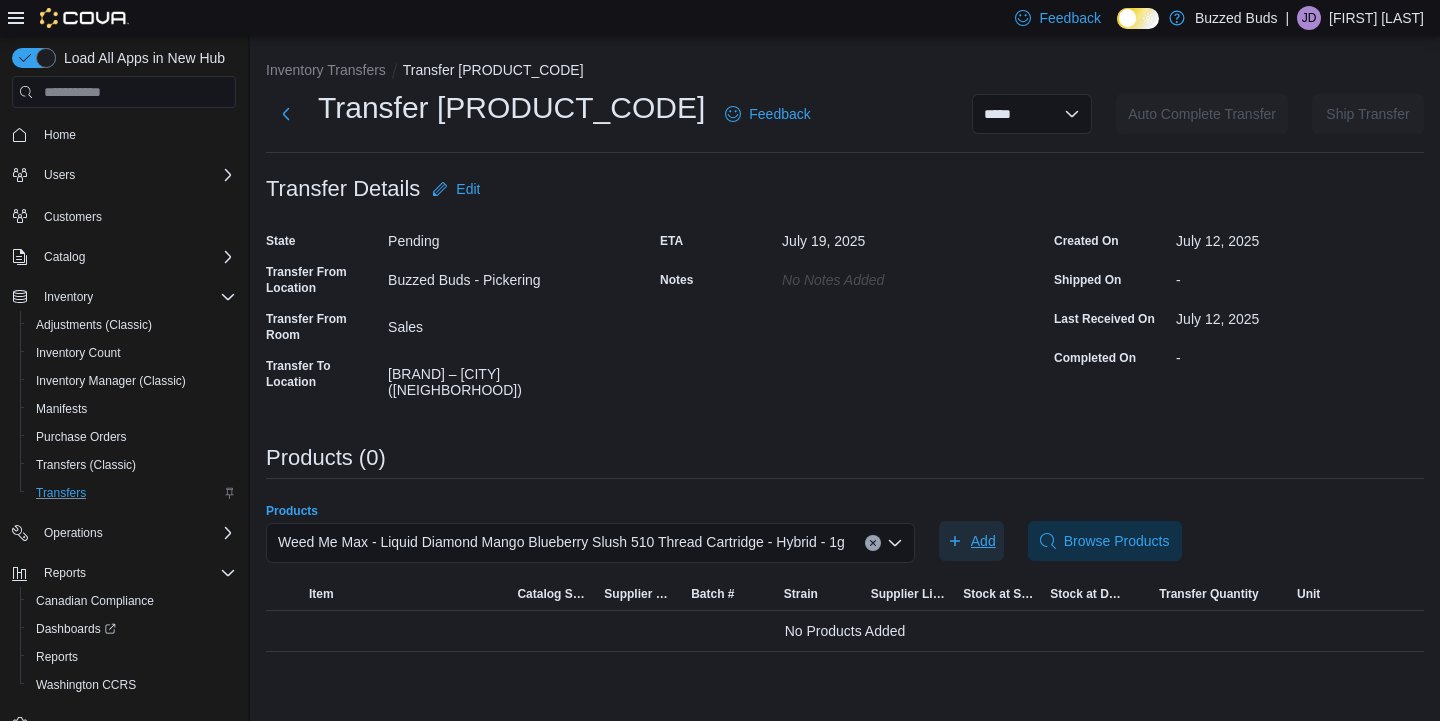 click on "Add" at bounding box center (971, 541) 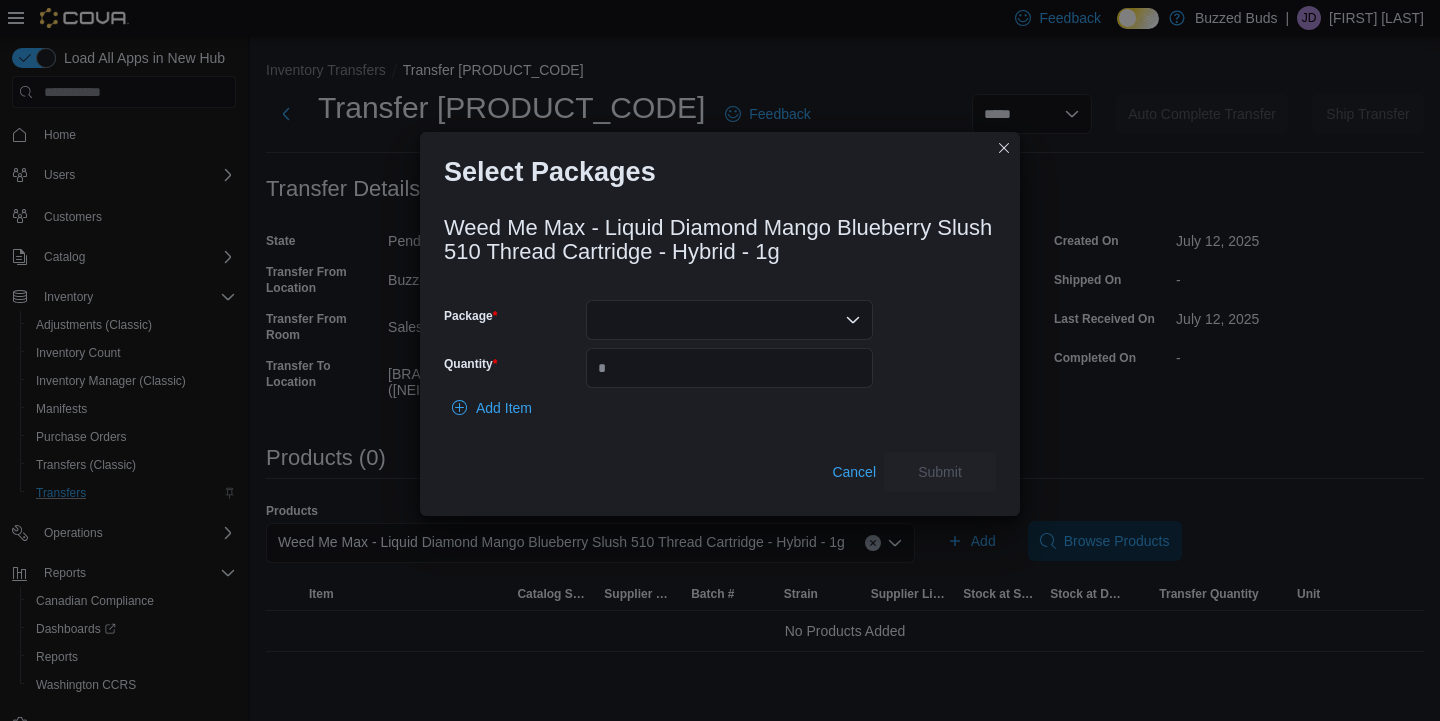 click at bounding box center [729, 320] 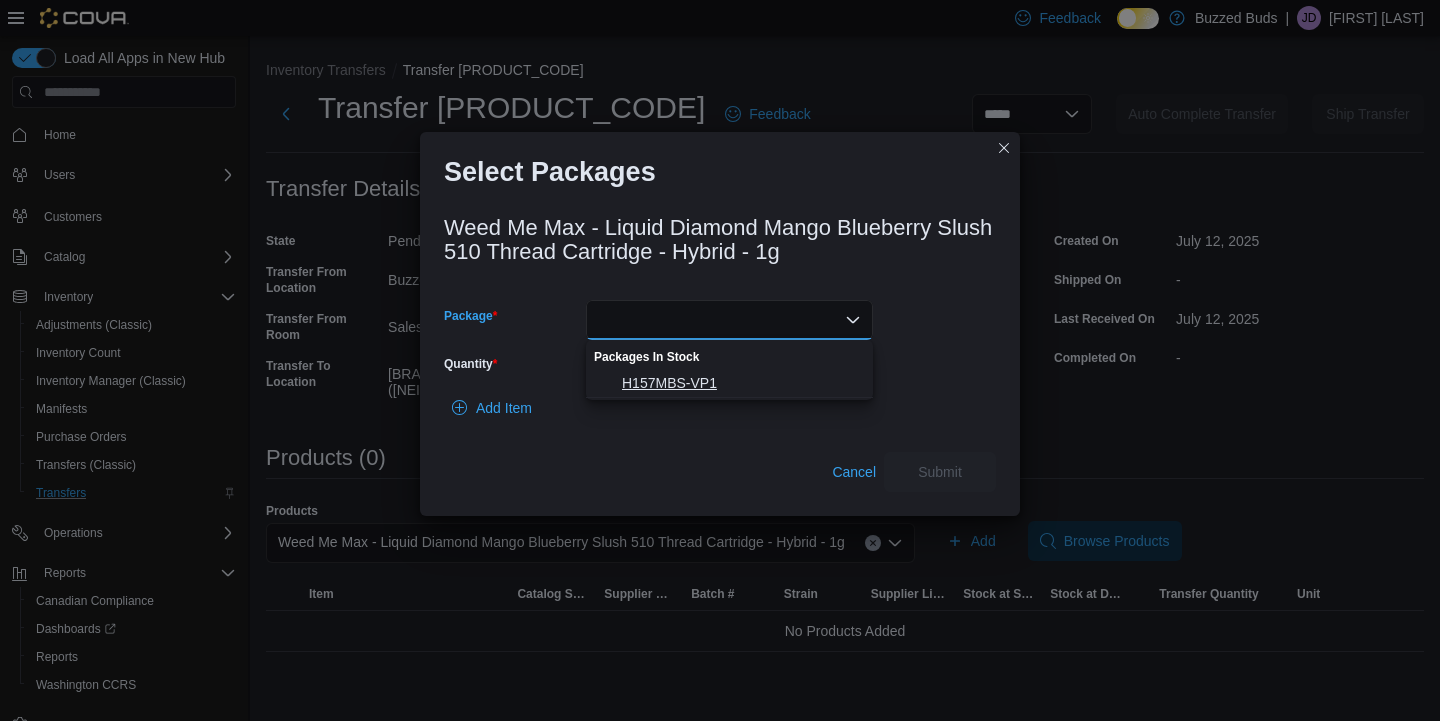 click on "H157MBS-VP1" at bounding box center [741, 383] 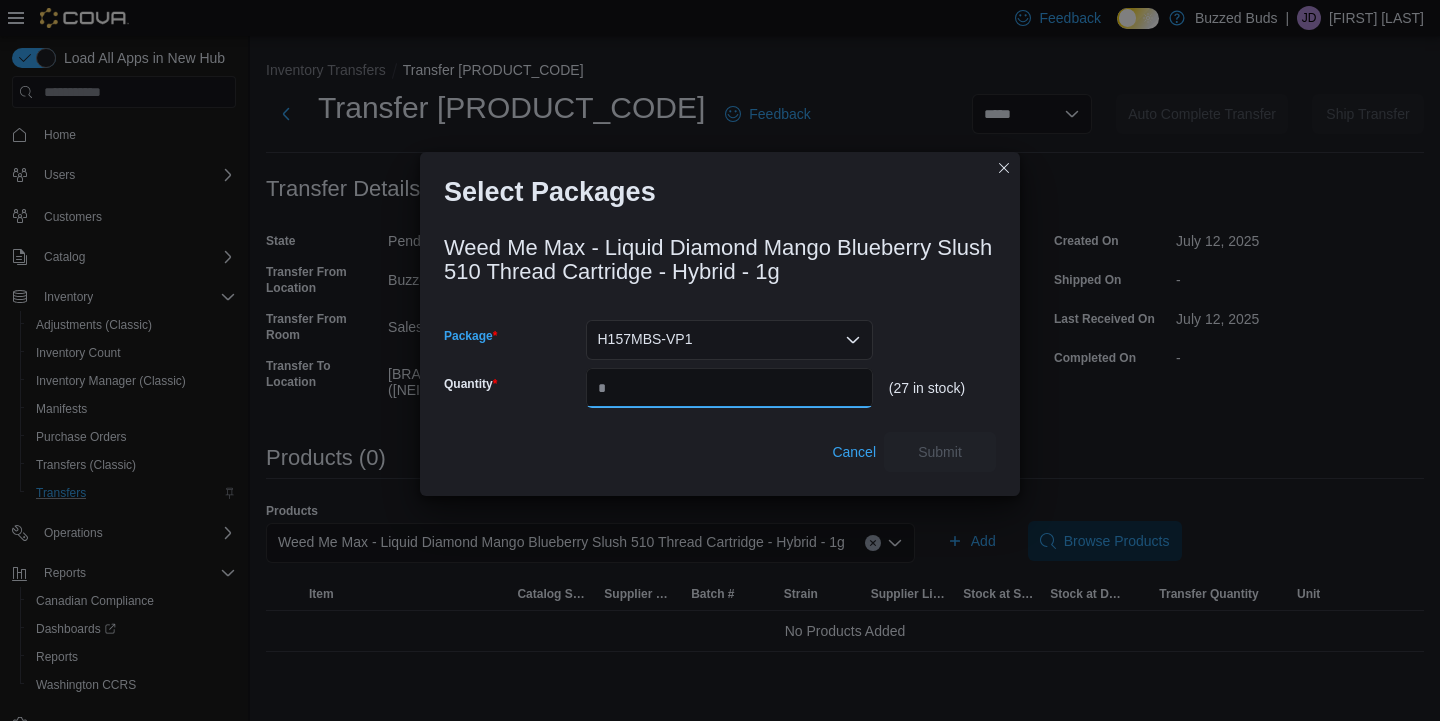 click on "Quantity" at bounding box center (729, 388) 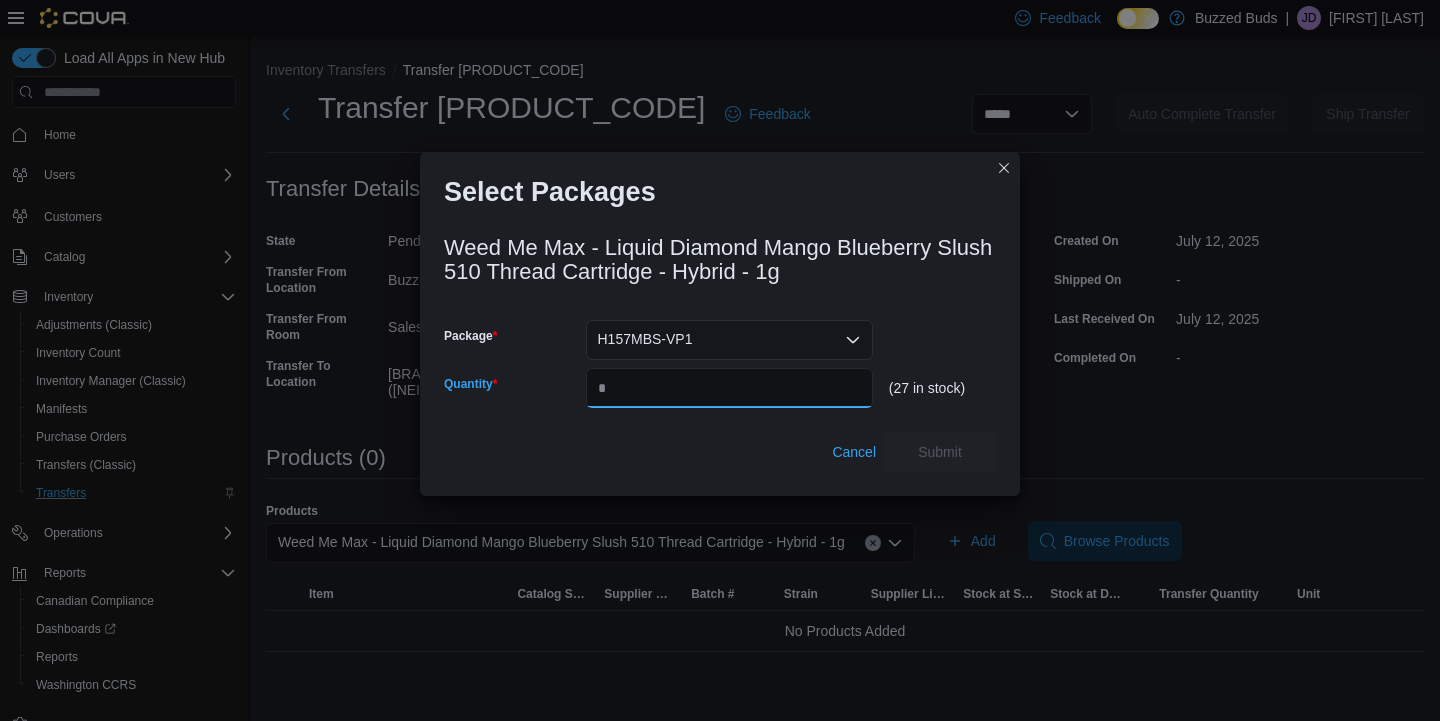type on "*" 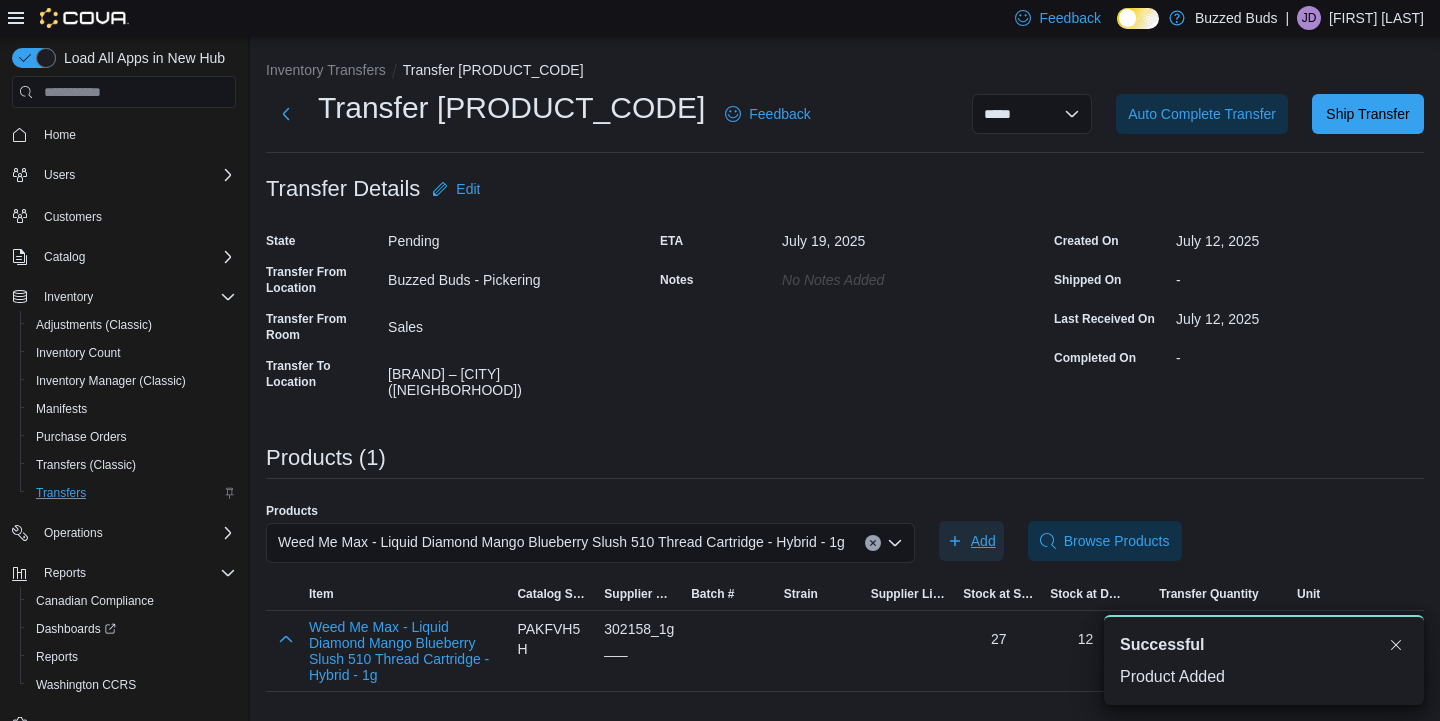 scroll, scrollTop: 0, scrollLeft: 0, axis: both 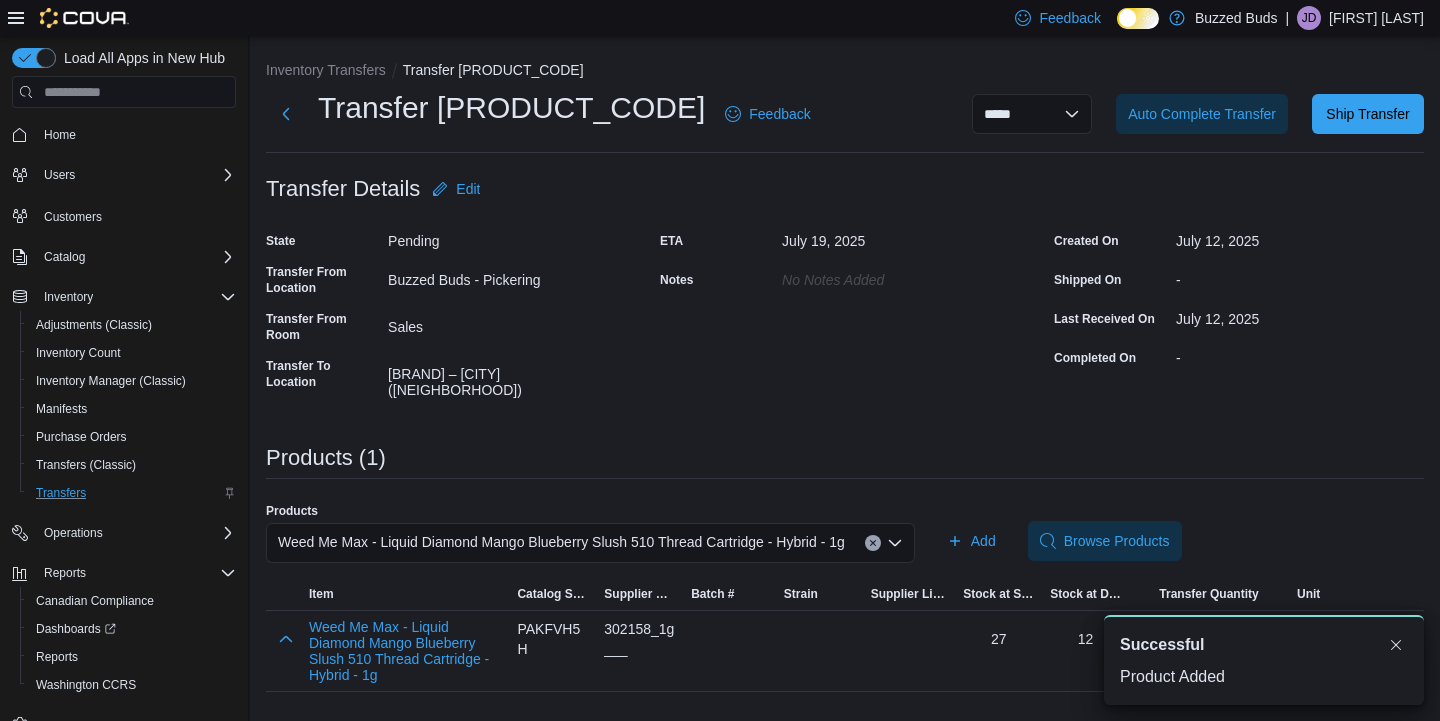 click 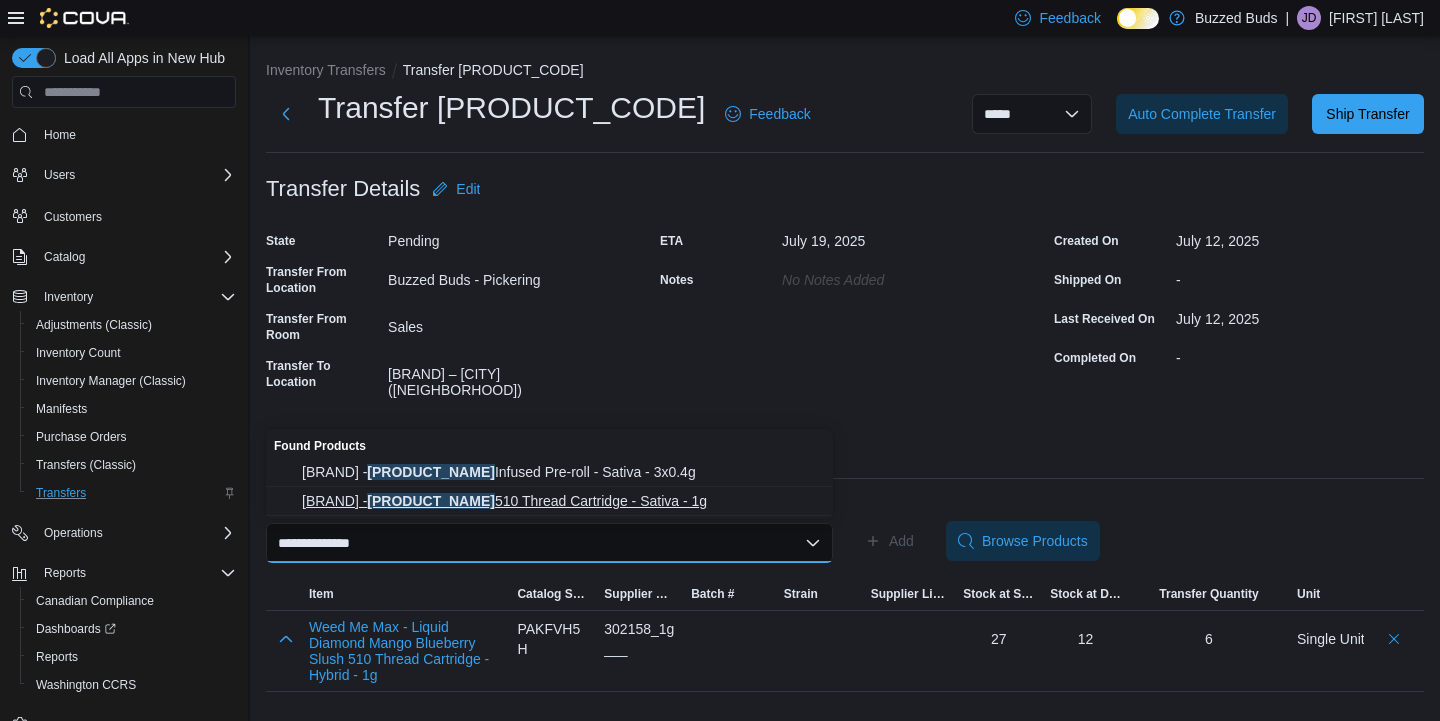 type on "**********" 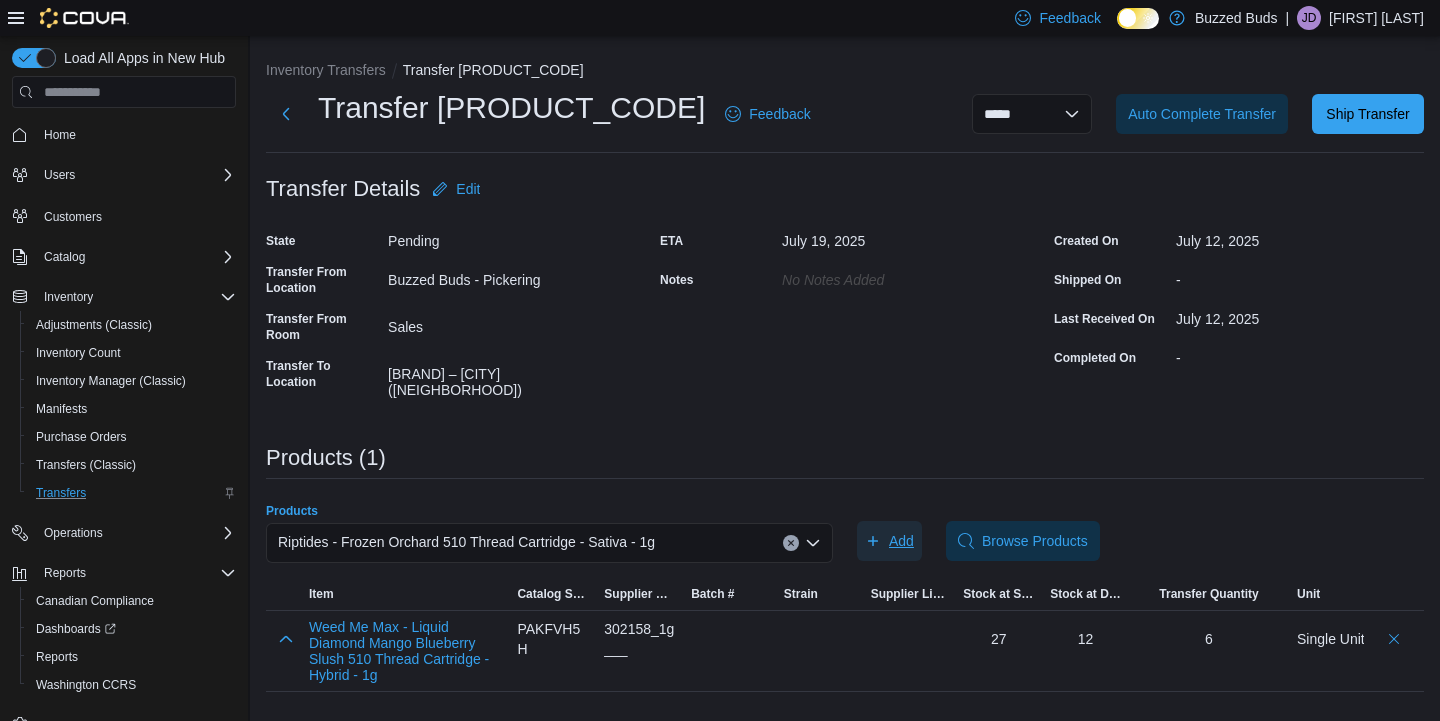 click on "Add" at bounding box center [889, 541] 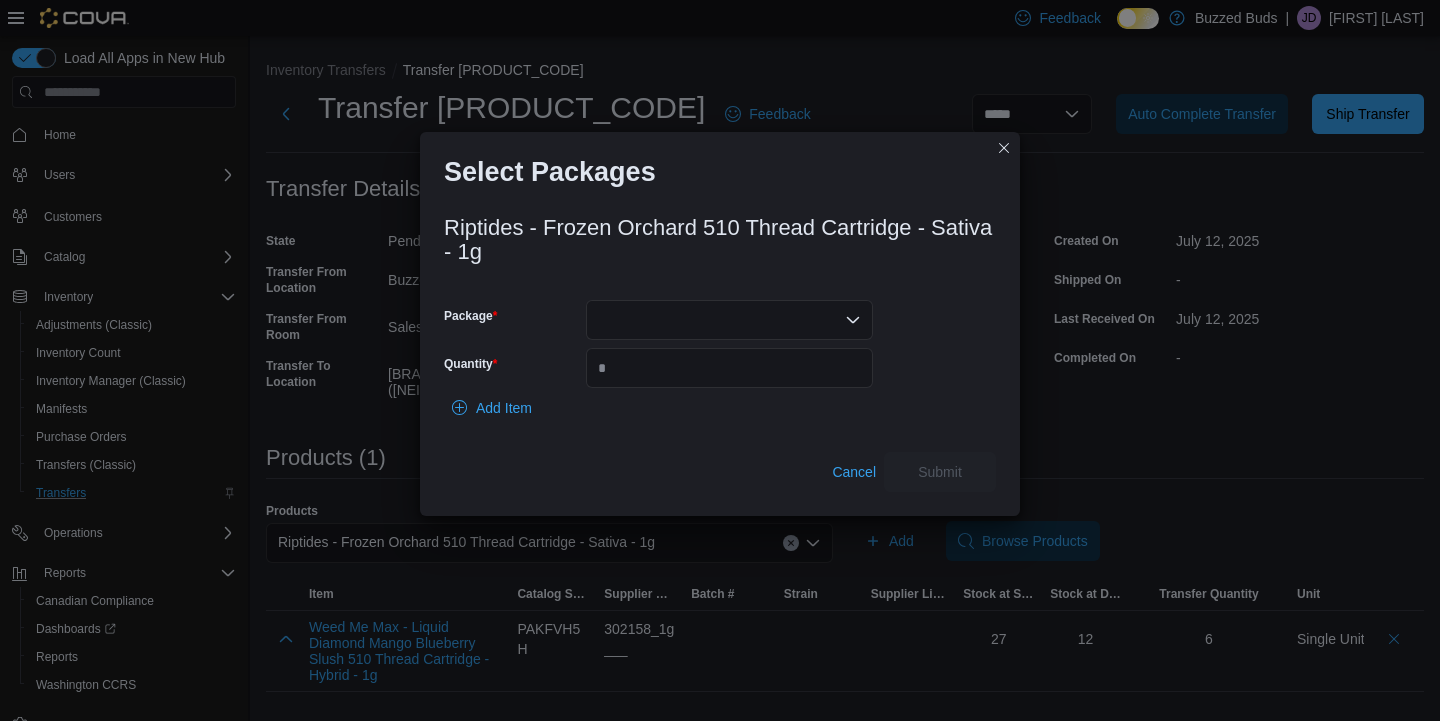 click at bounding box center [729, 320] 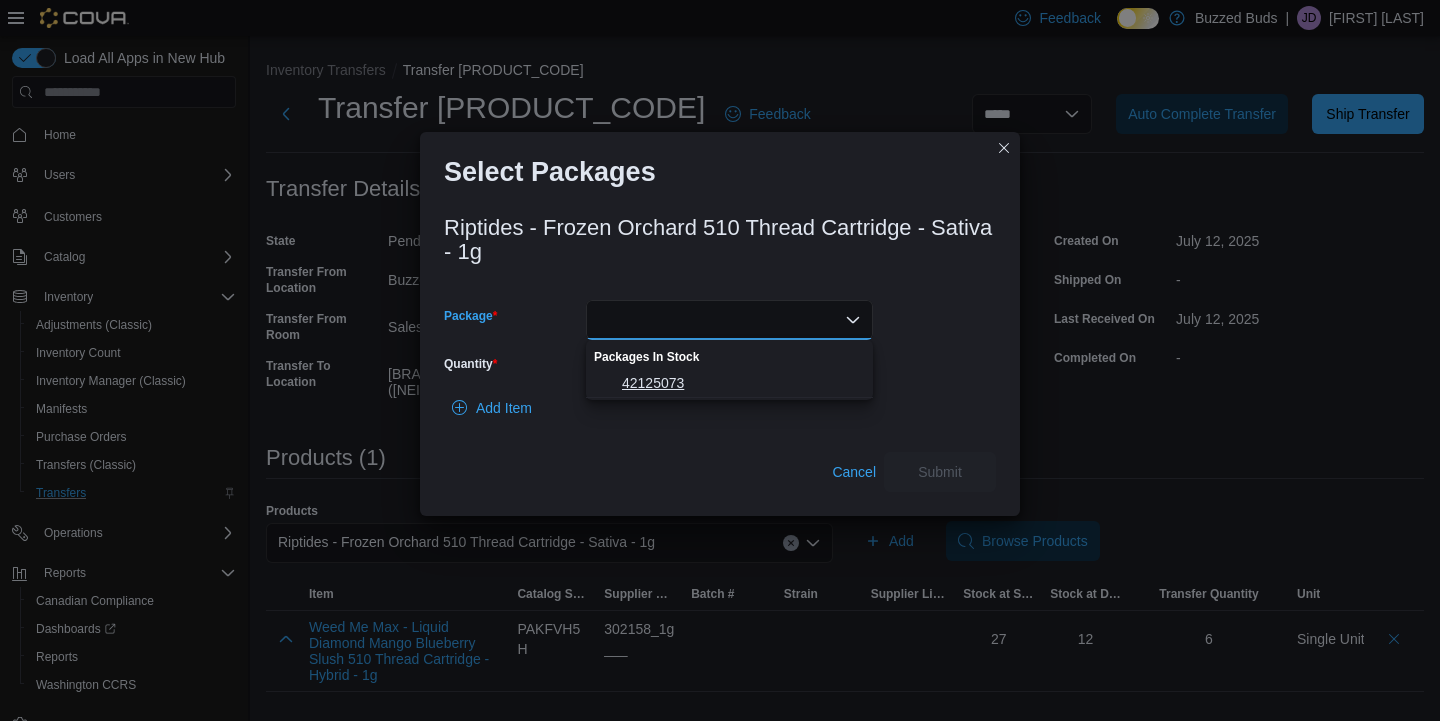 click on "42125073" at bounding box center [729, 383] 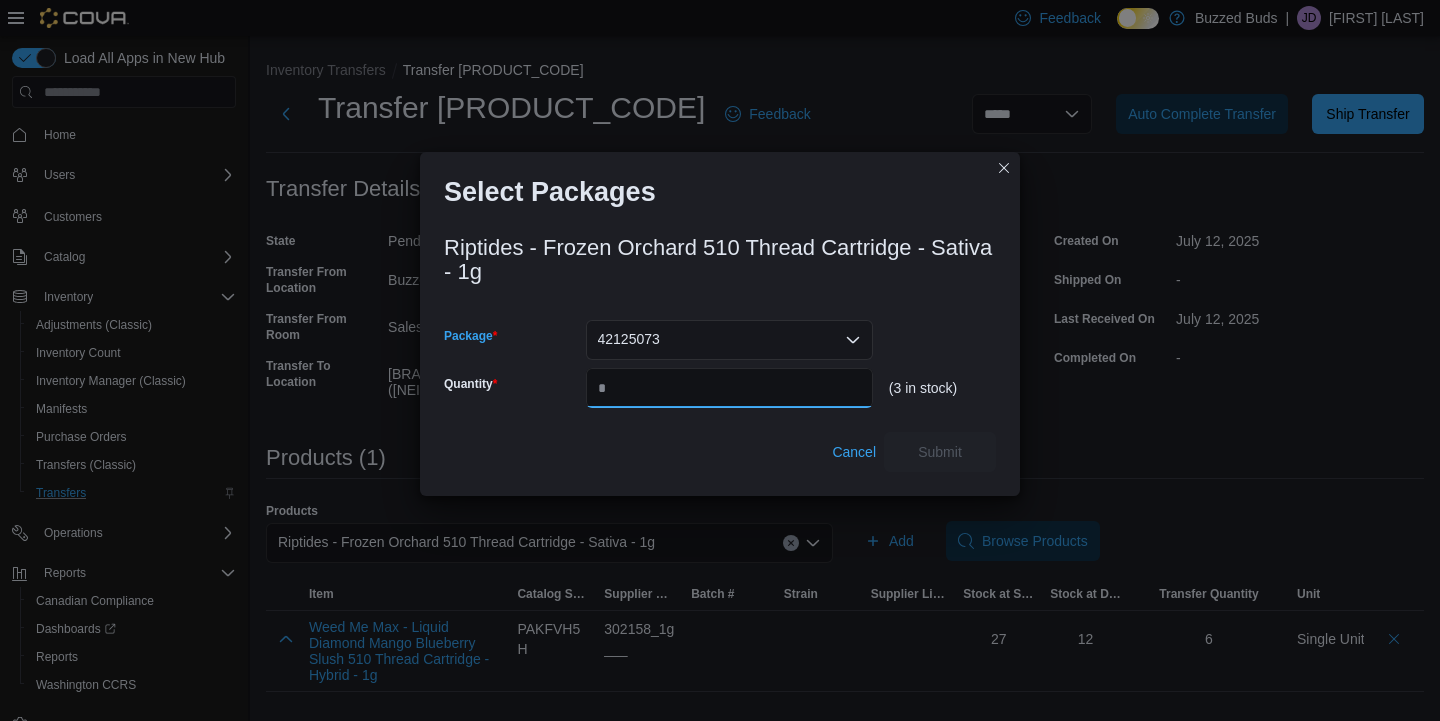 click on "Quantity" at bounding box center [729, 388] 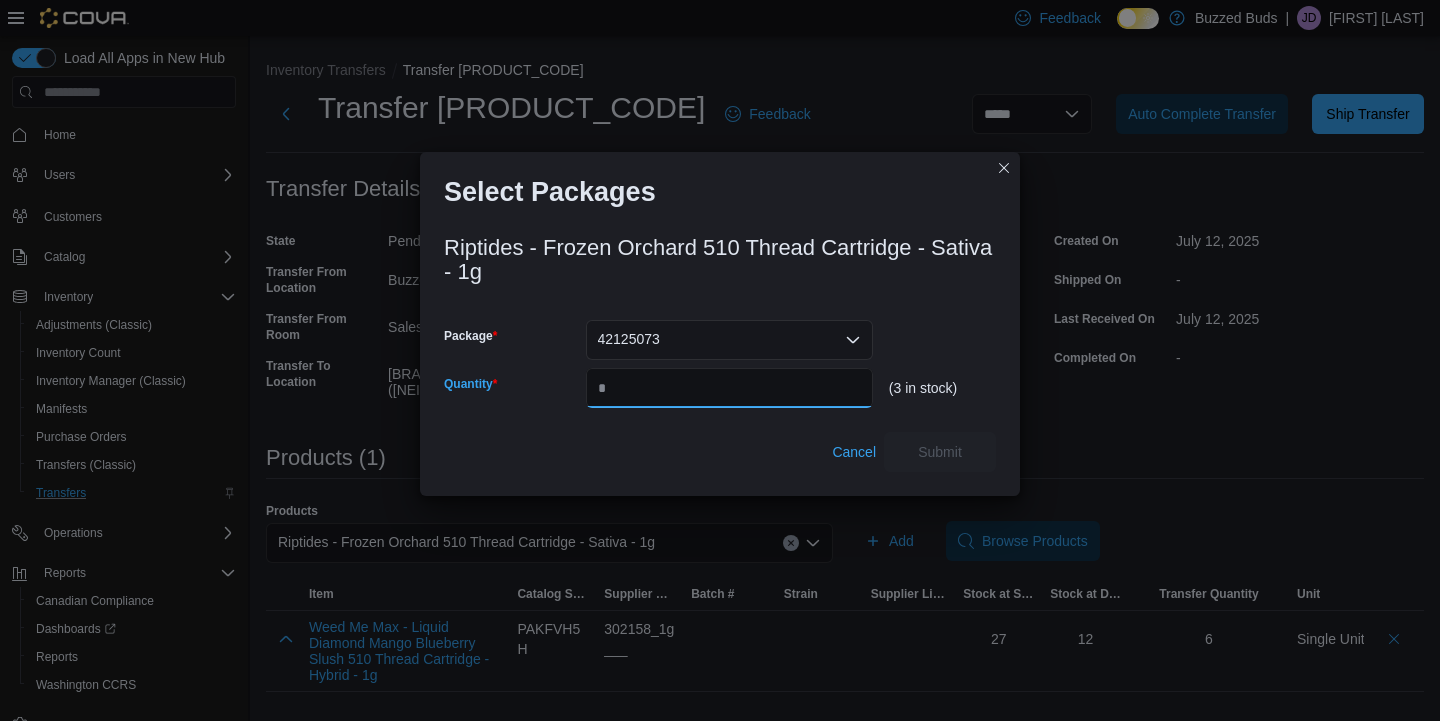 type on "*" 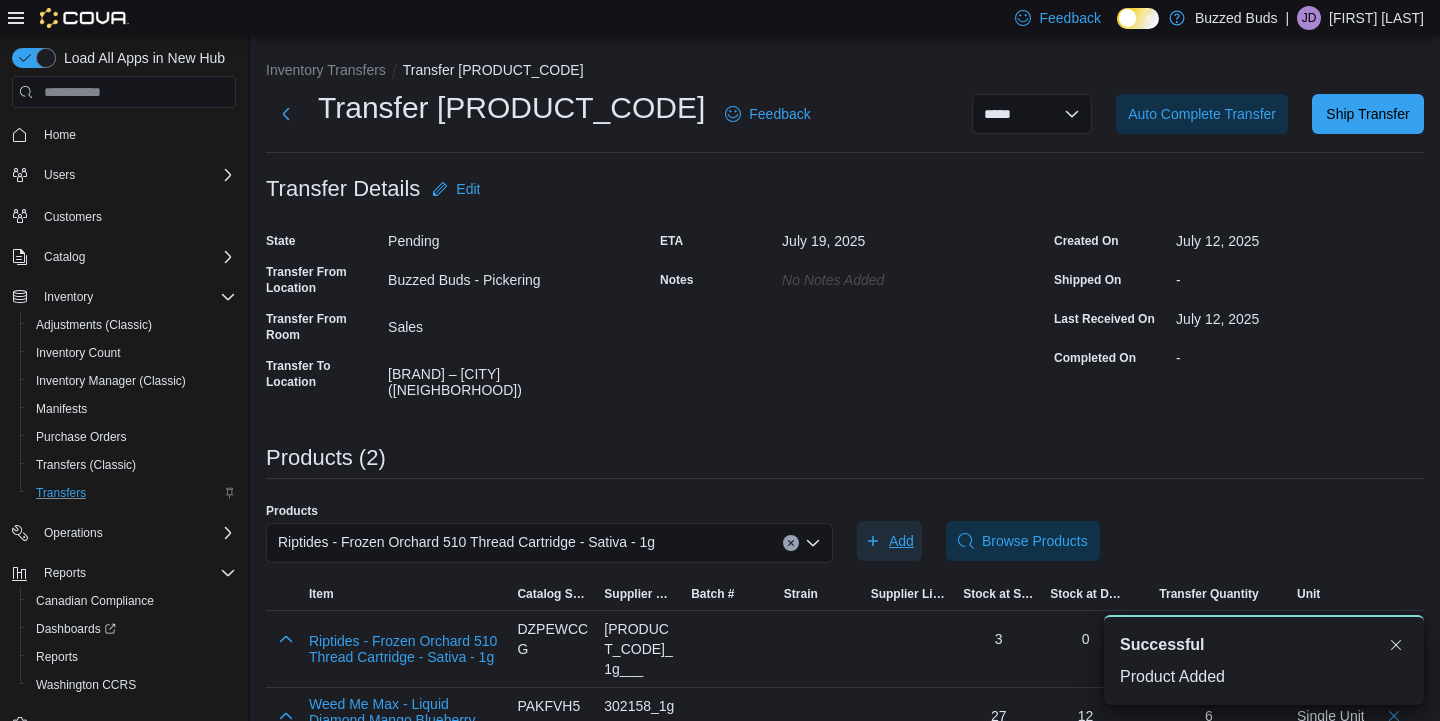 scroll, scrollTop: 0, scrollLeft: 0, axis: both 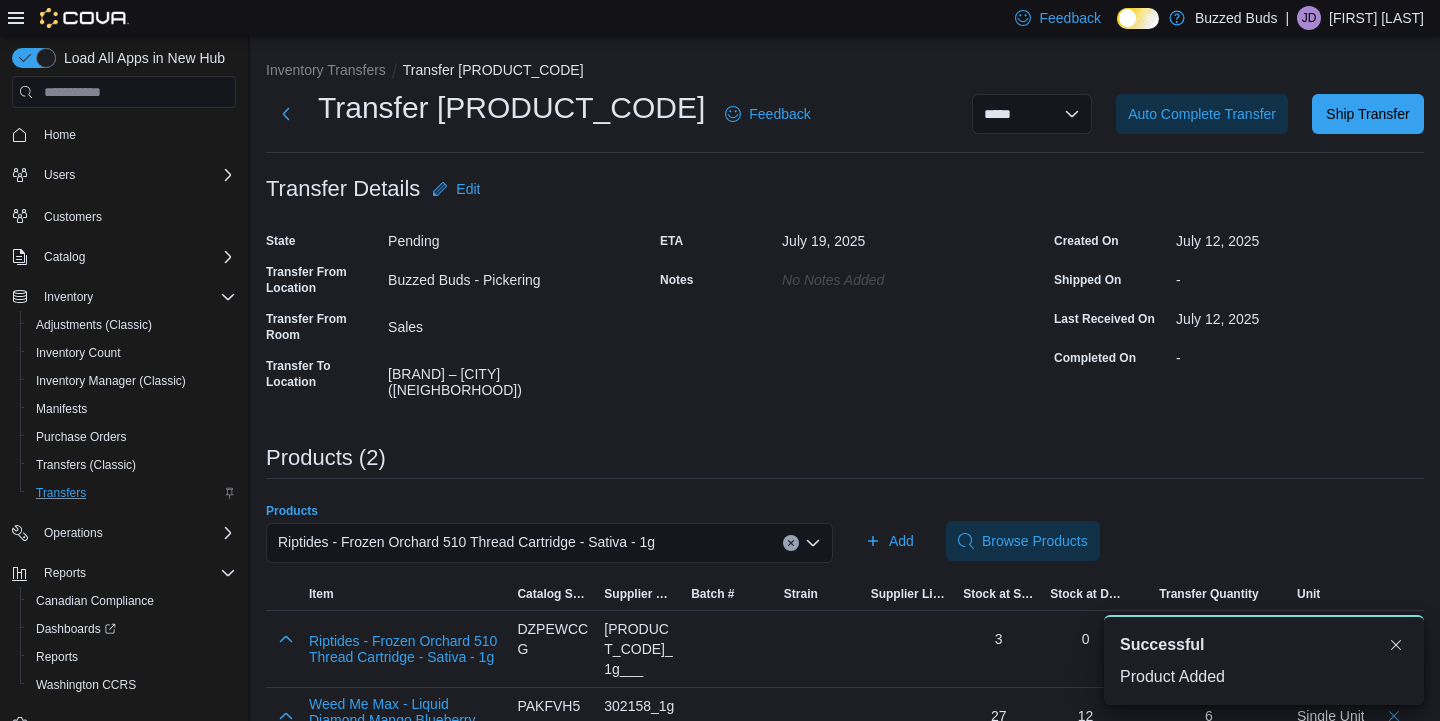 click 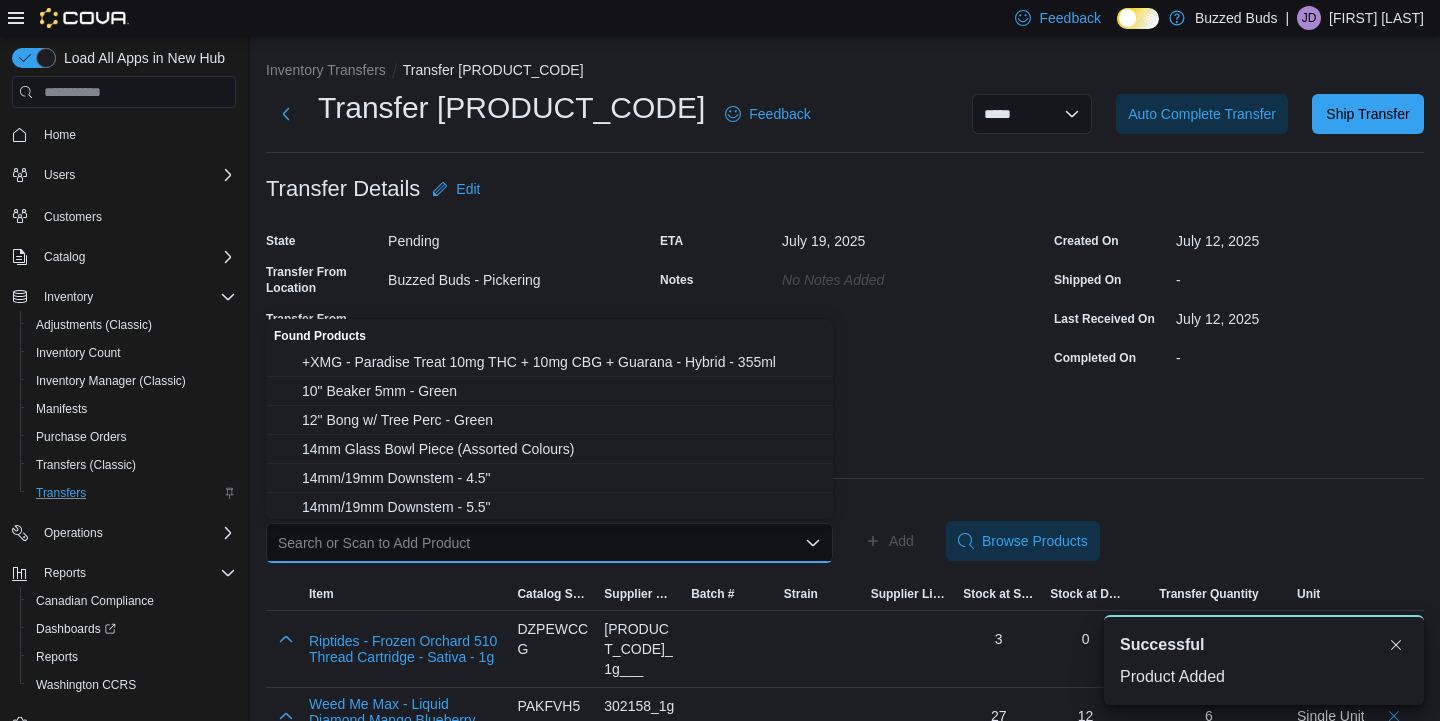 click on "Search or Scan to Add Product Combo box. Selected. Combo box input. Search or Scan to Add Product. Type some text or, to display a list of choices, press Down Arrow. To exit the list of choices, press Escape." at bounding box center (549, 543) 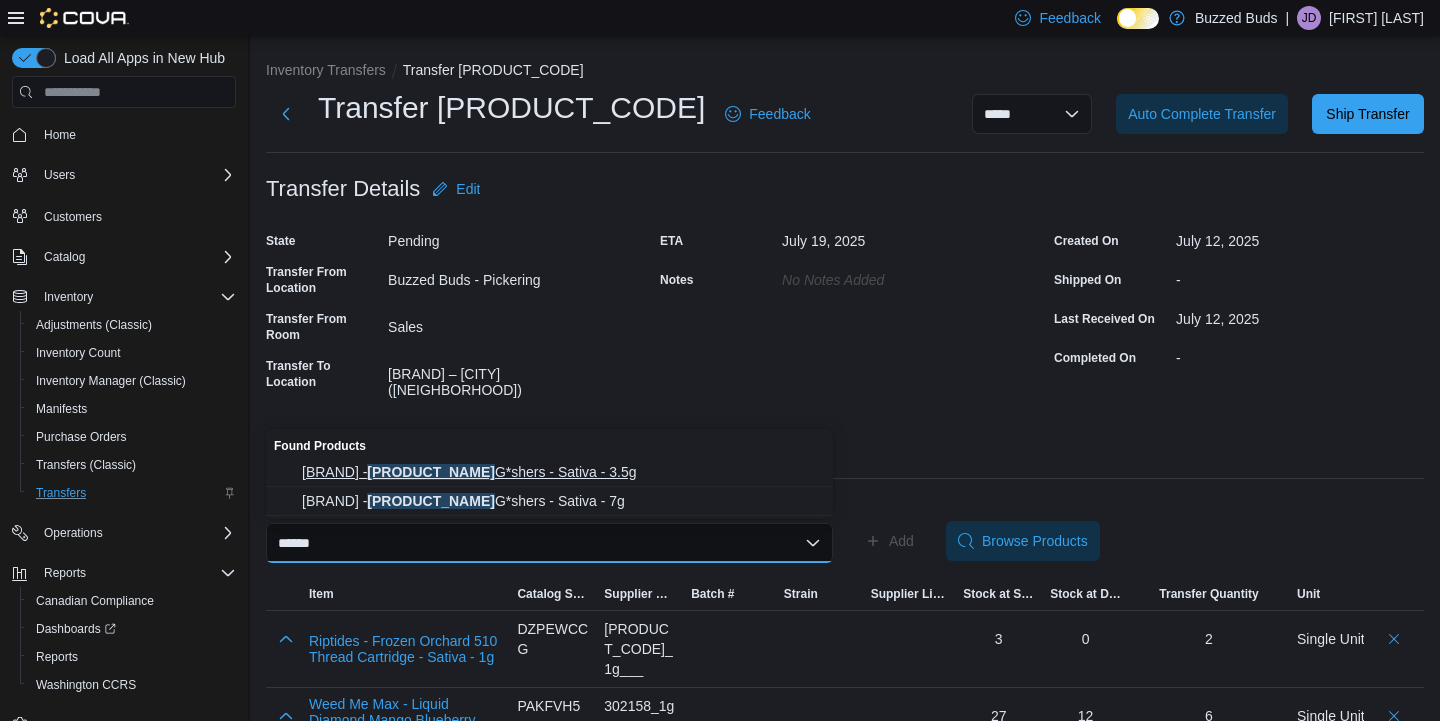 type on "******" 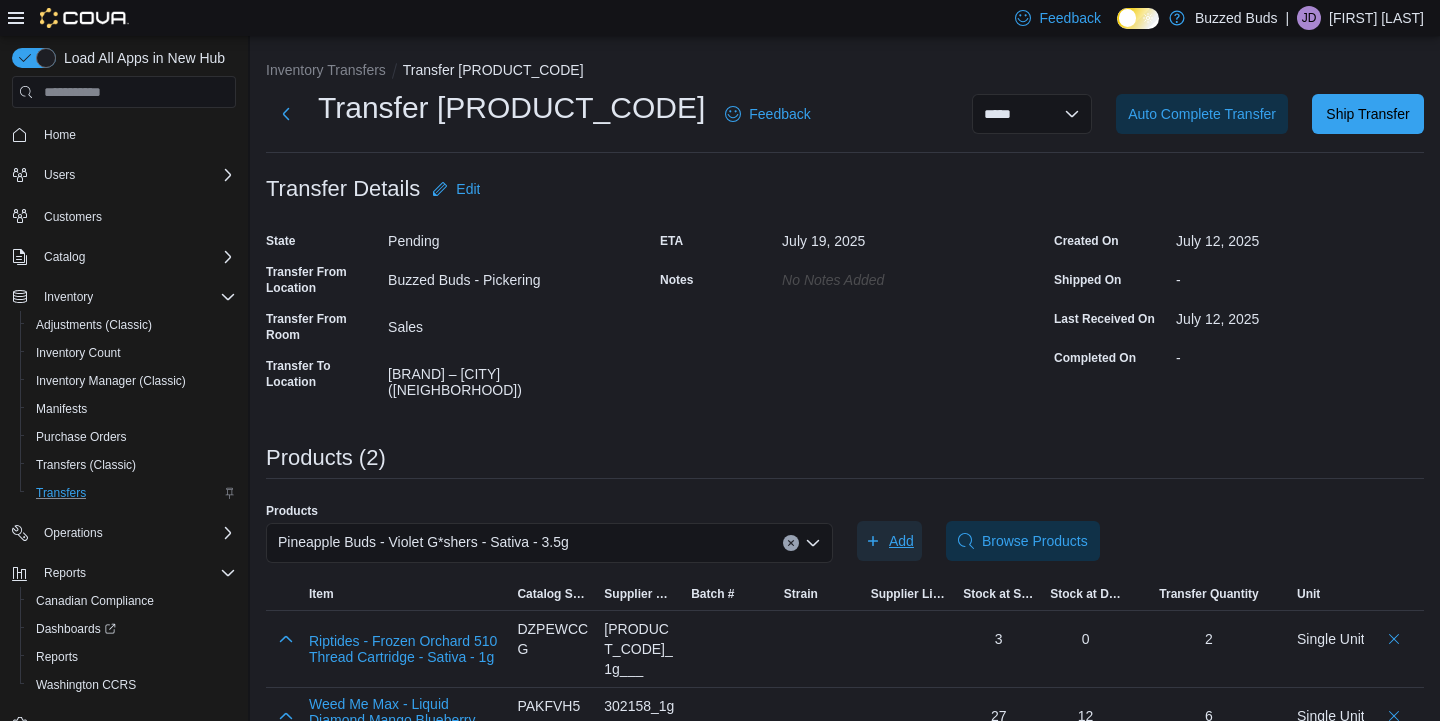 click on "Add" at bounding box center (901, 541) 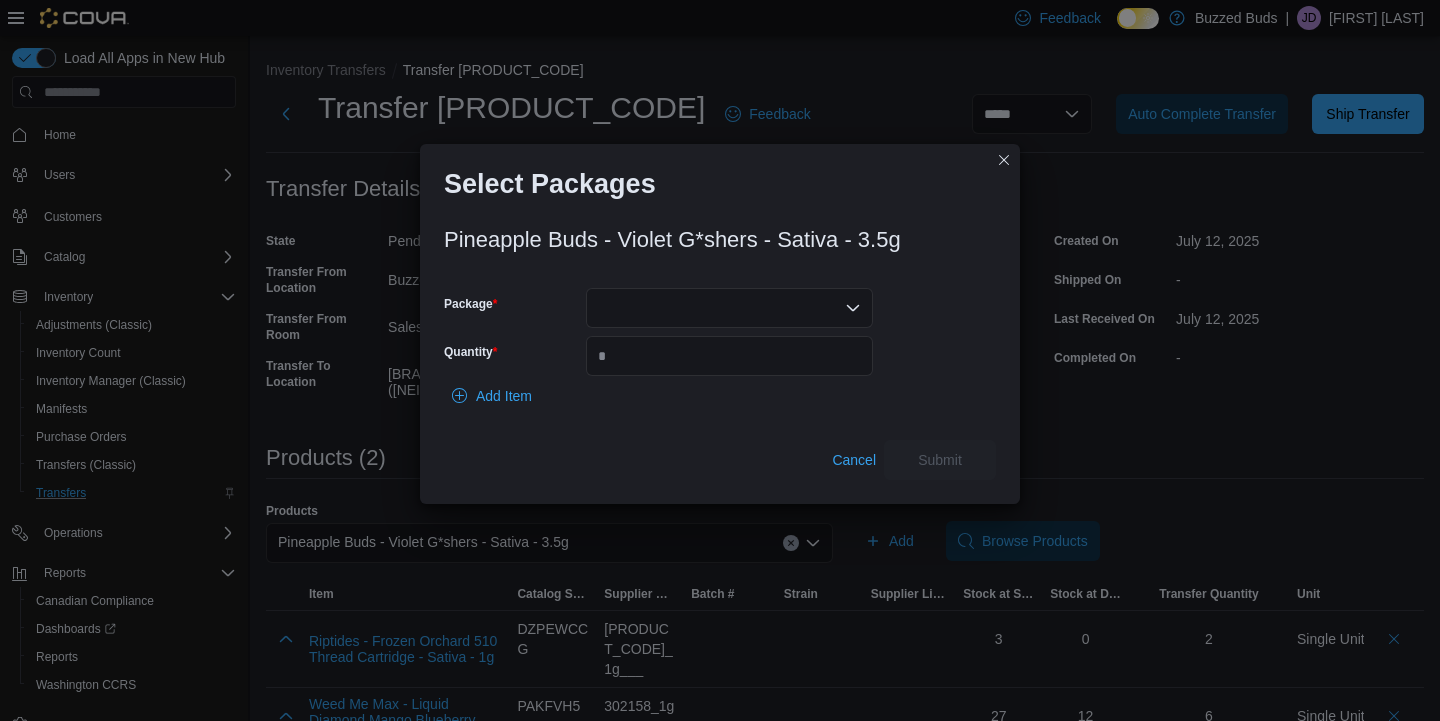 click at bounding box center [729, 308] 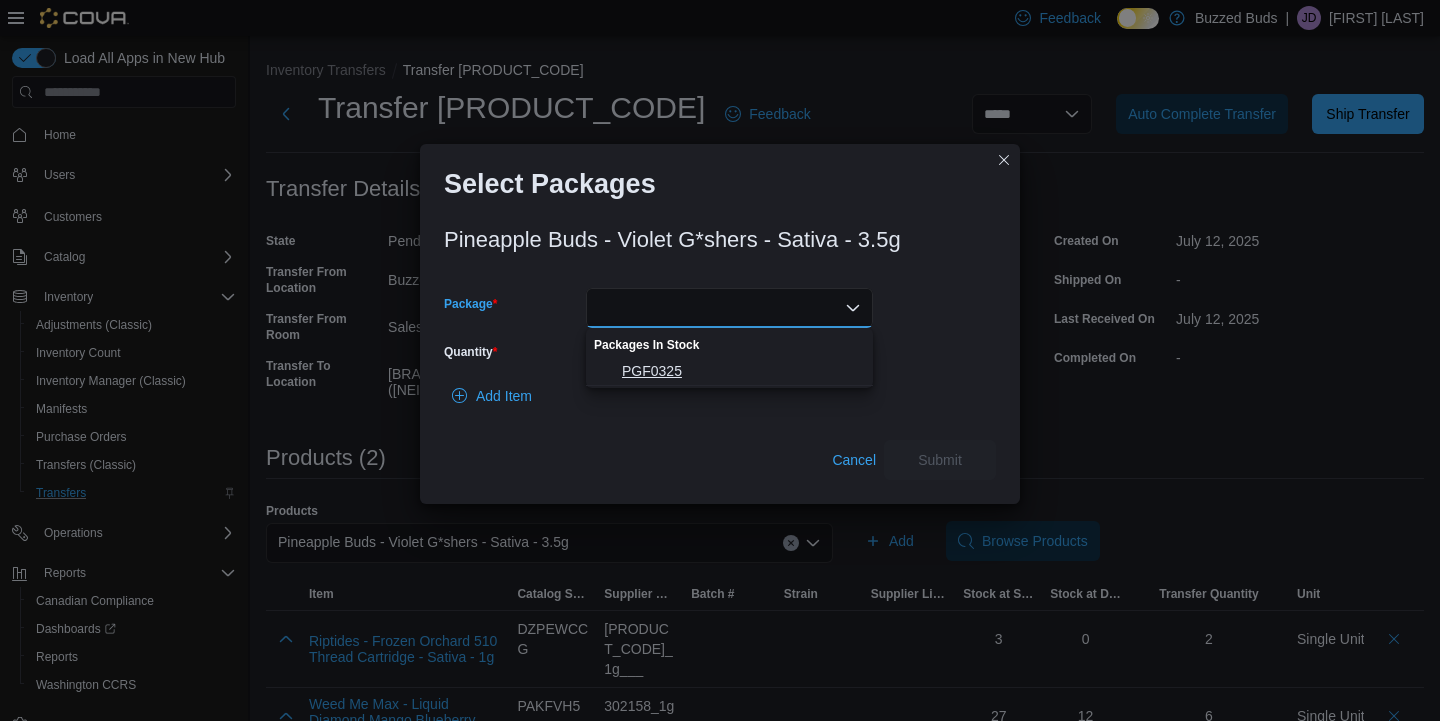 click on "PGF0325" at bounding box center (741, 371) 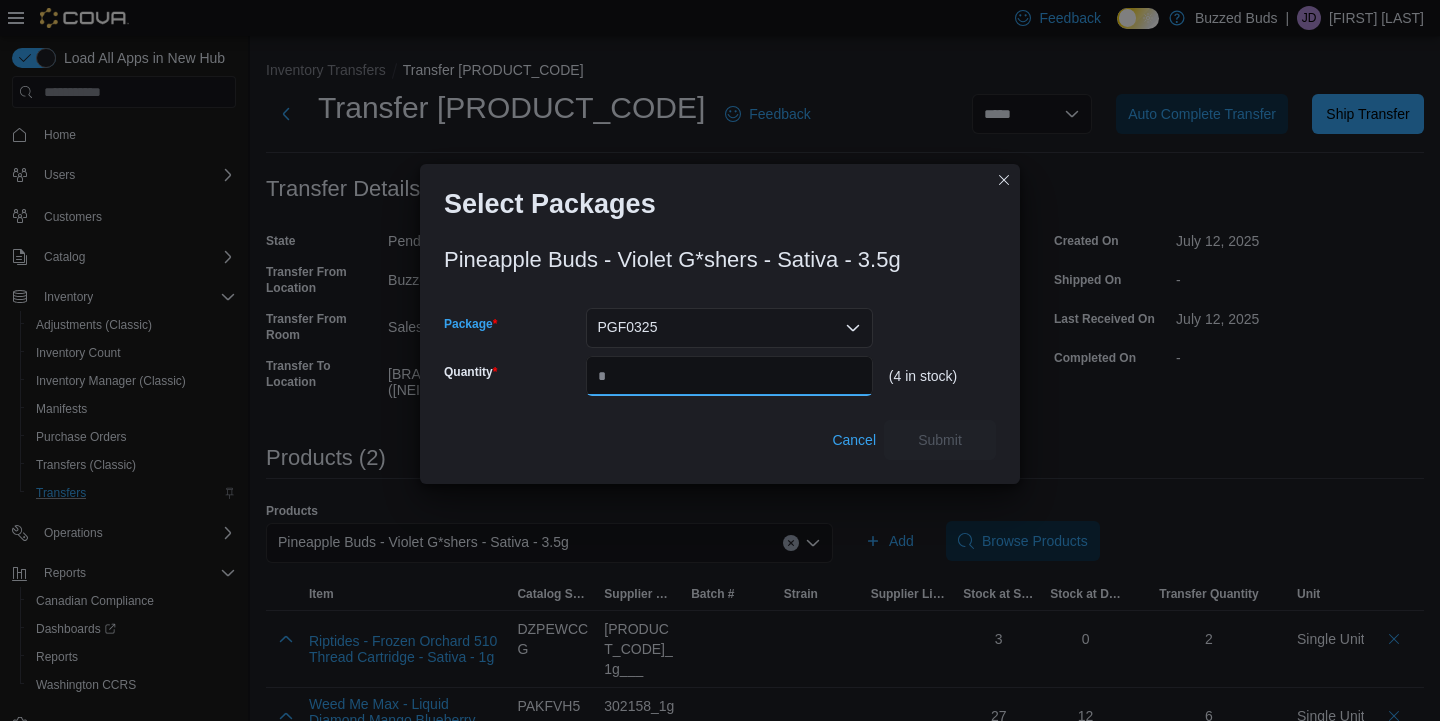 click on "Quantity" at bounding box center (729, 376) 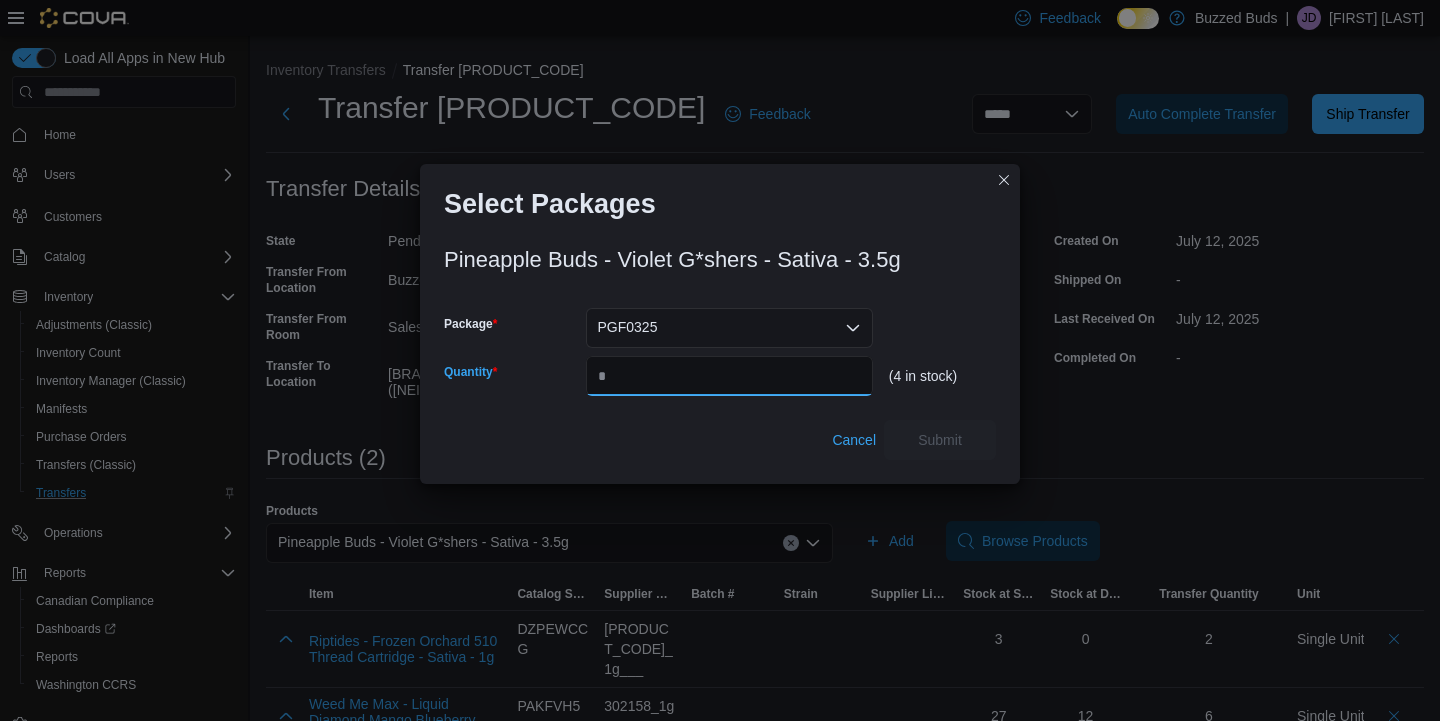 type on "*" 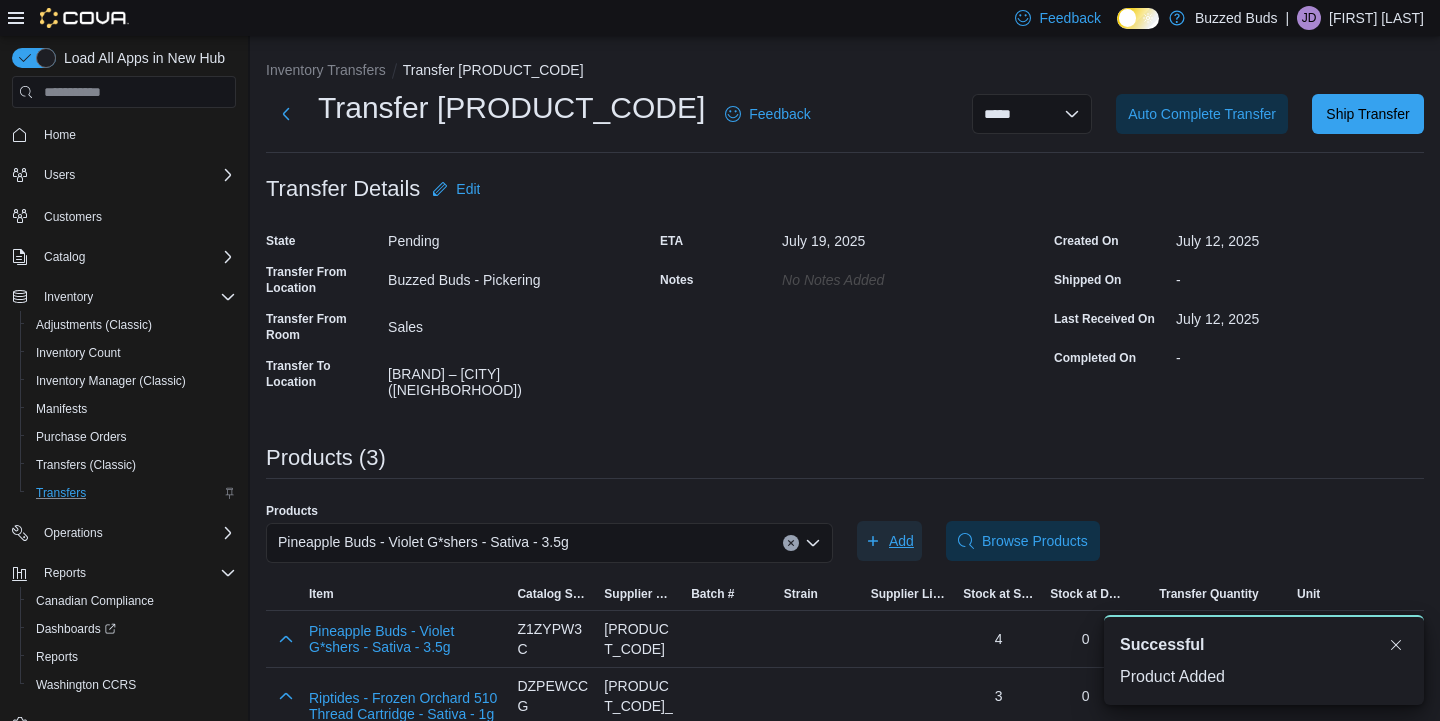 scroll, scrollTop: 0, scrollLeft: 0, axis: both 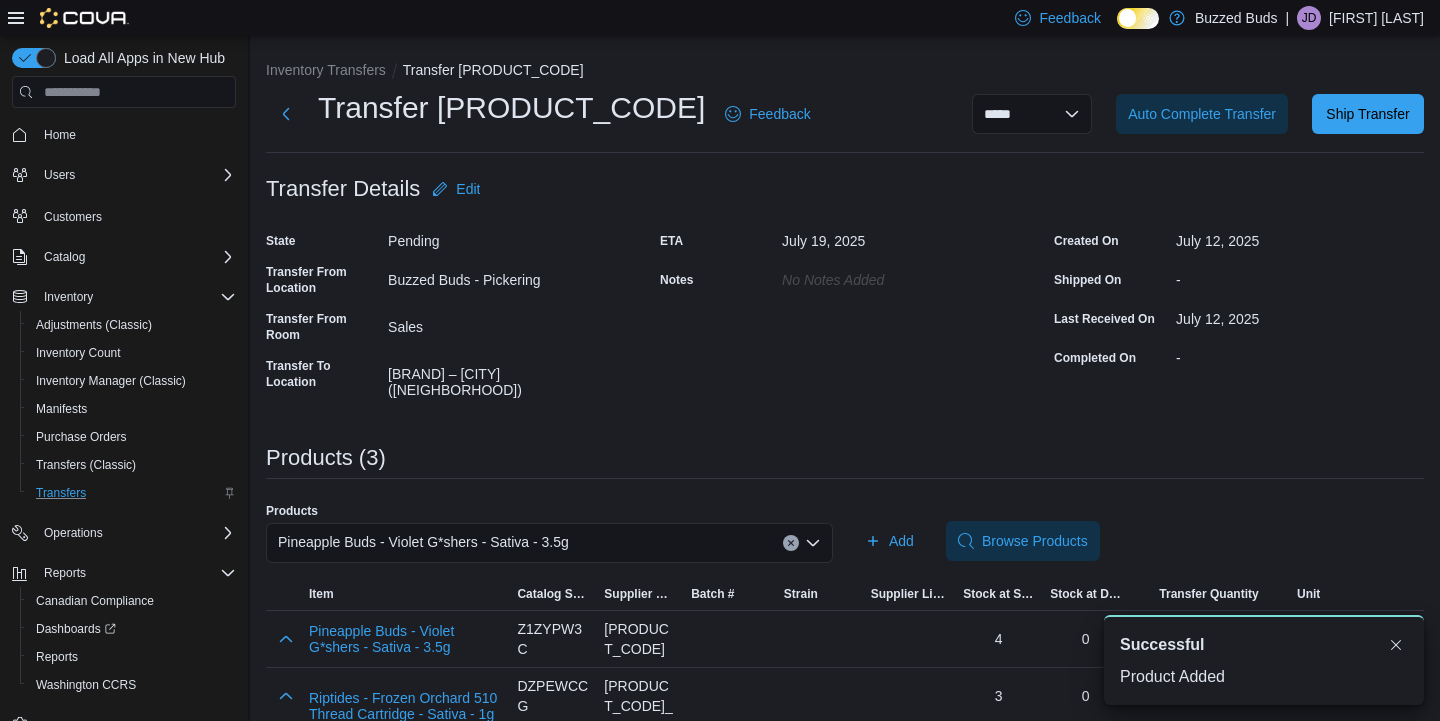 click 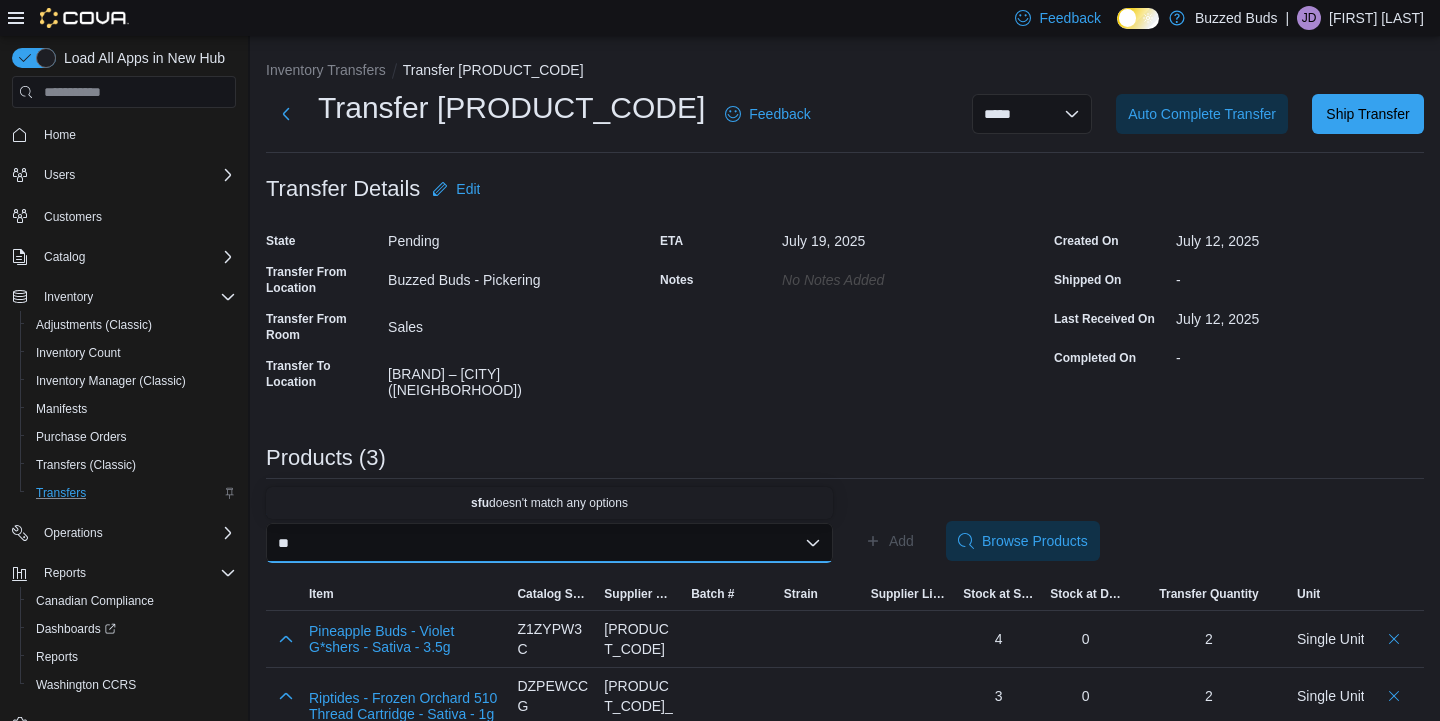 type on "*" 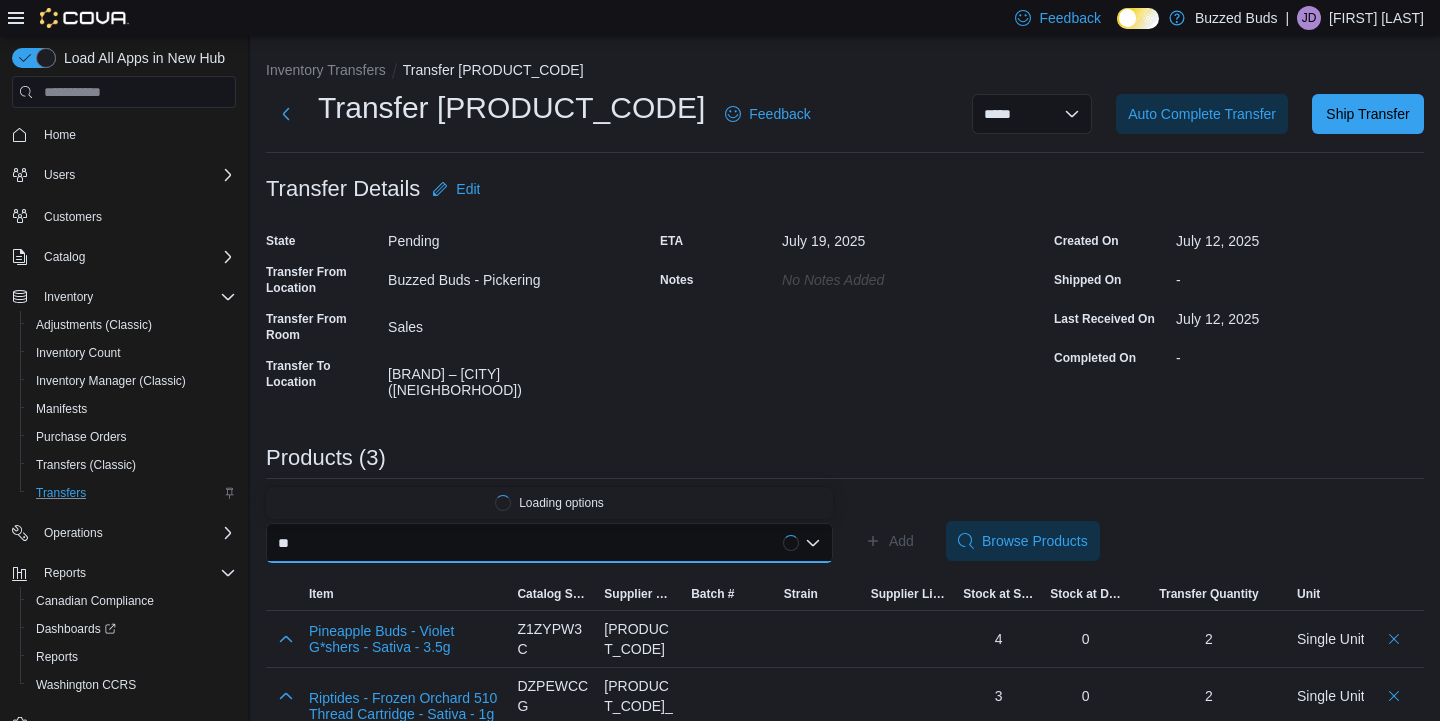 type on "*" 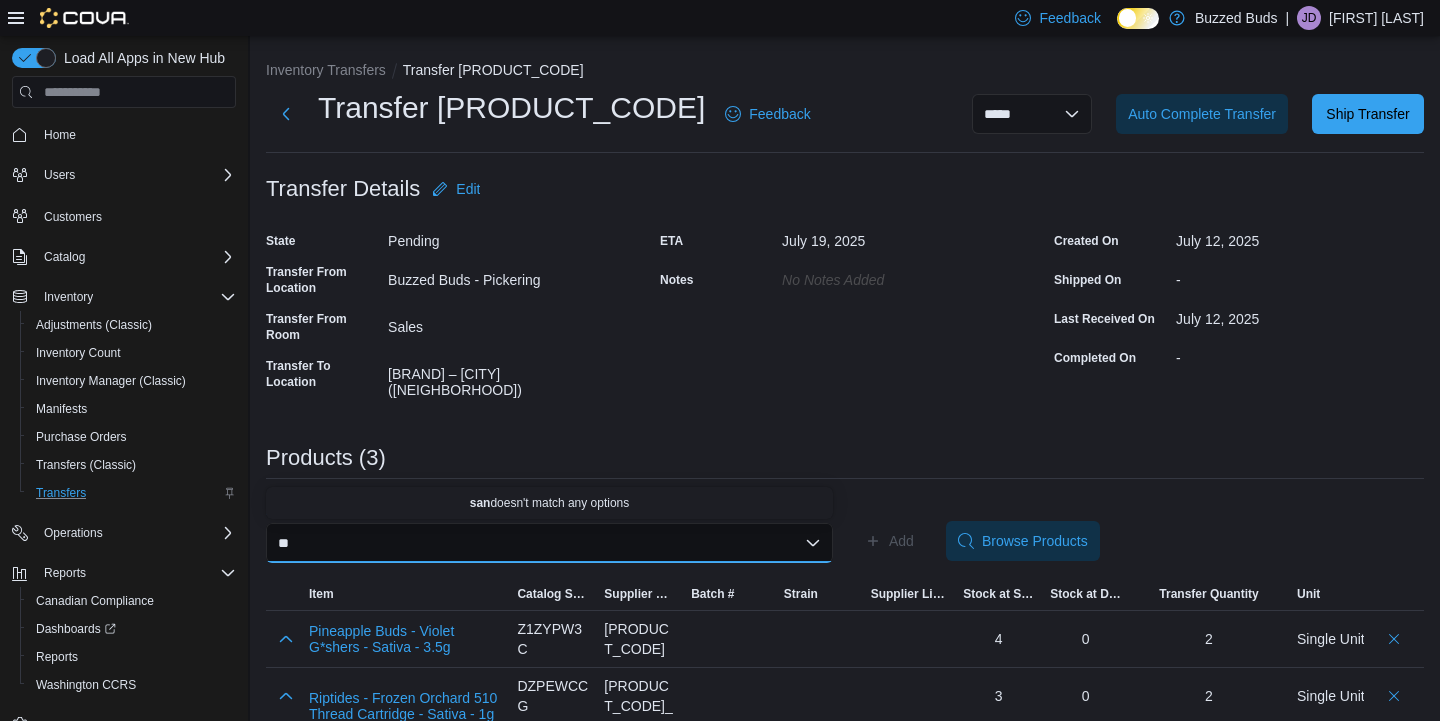 type on "*" 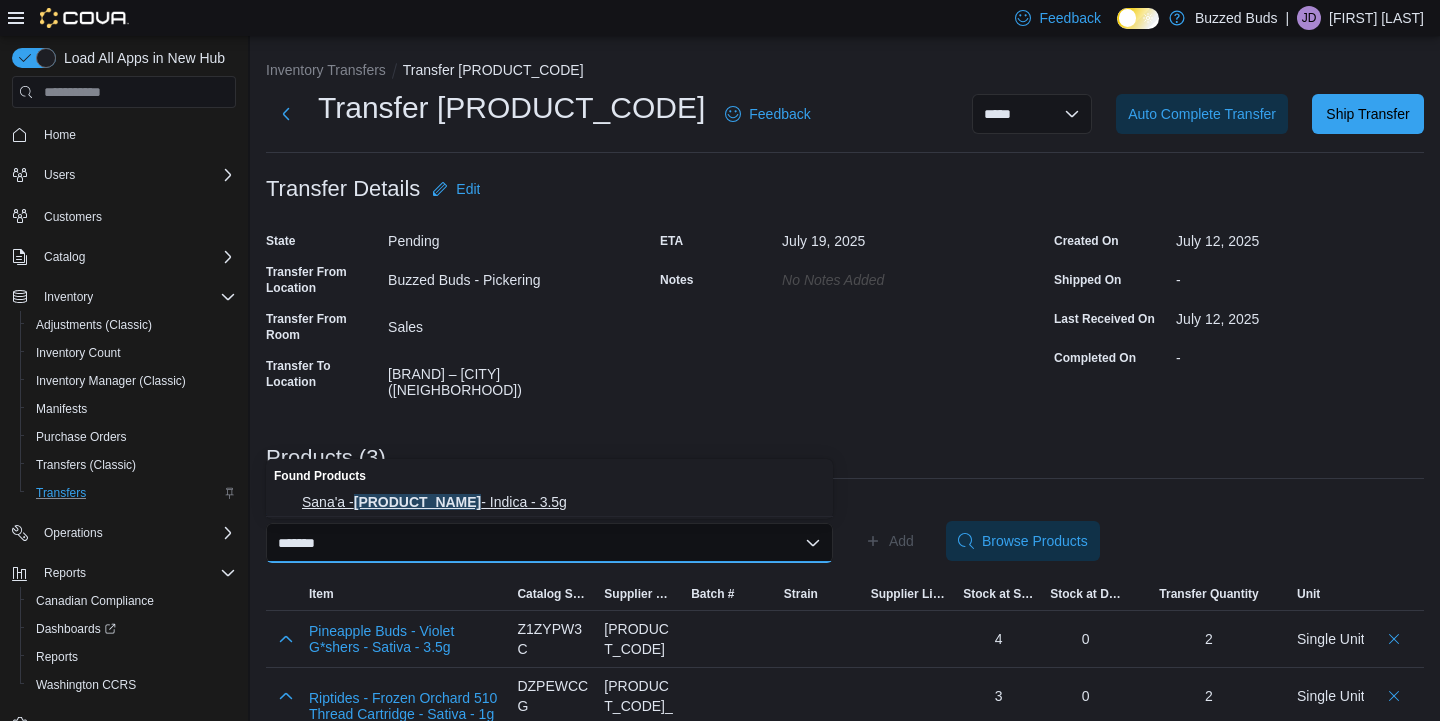 type on "*******" 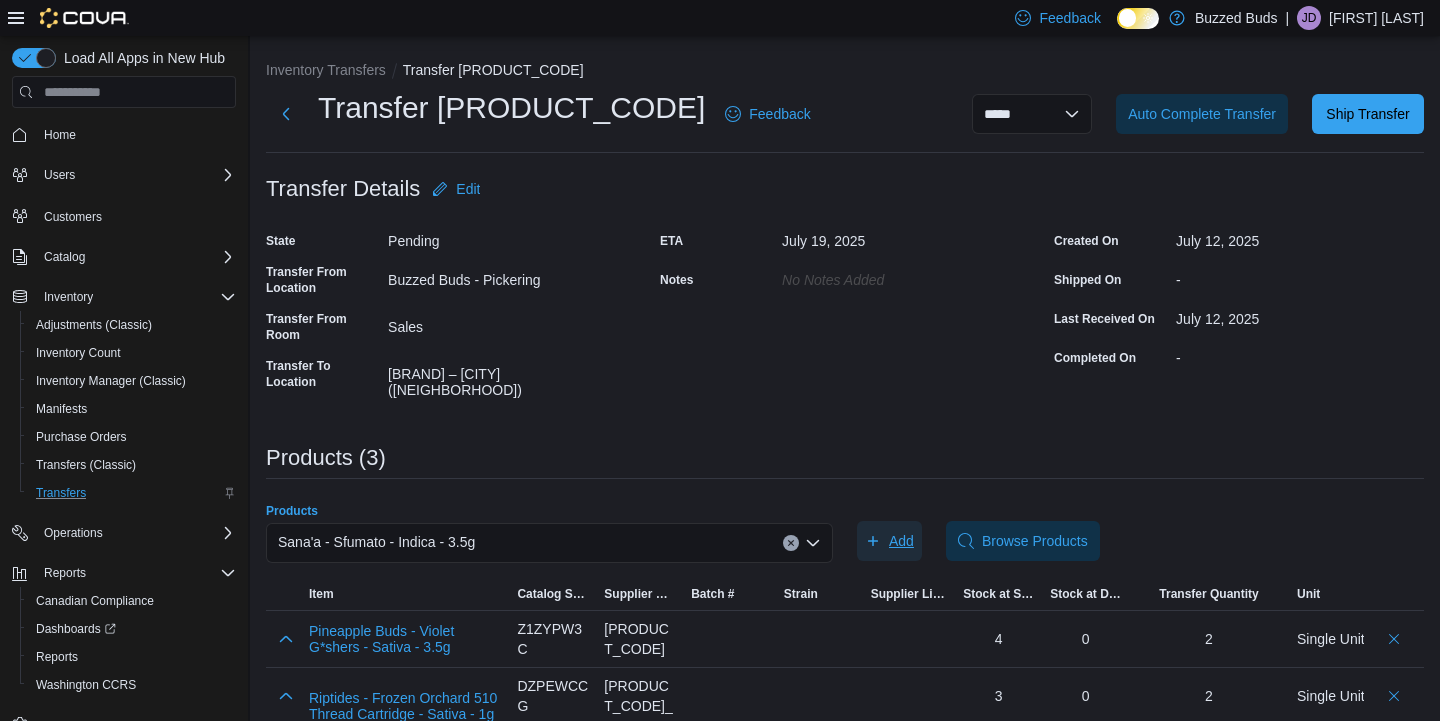 click on "Add" at bounding box center (901, 541) 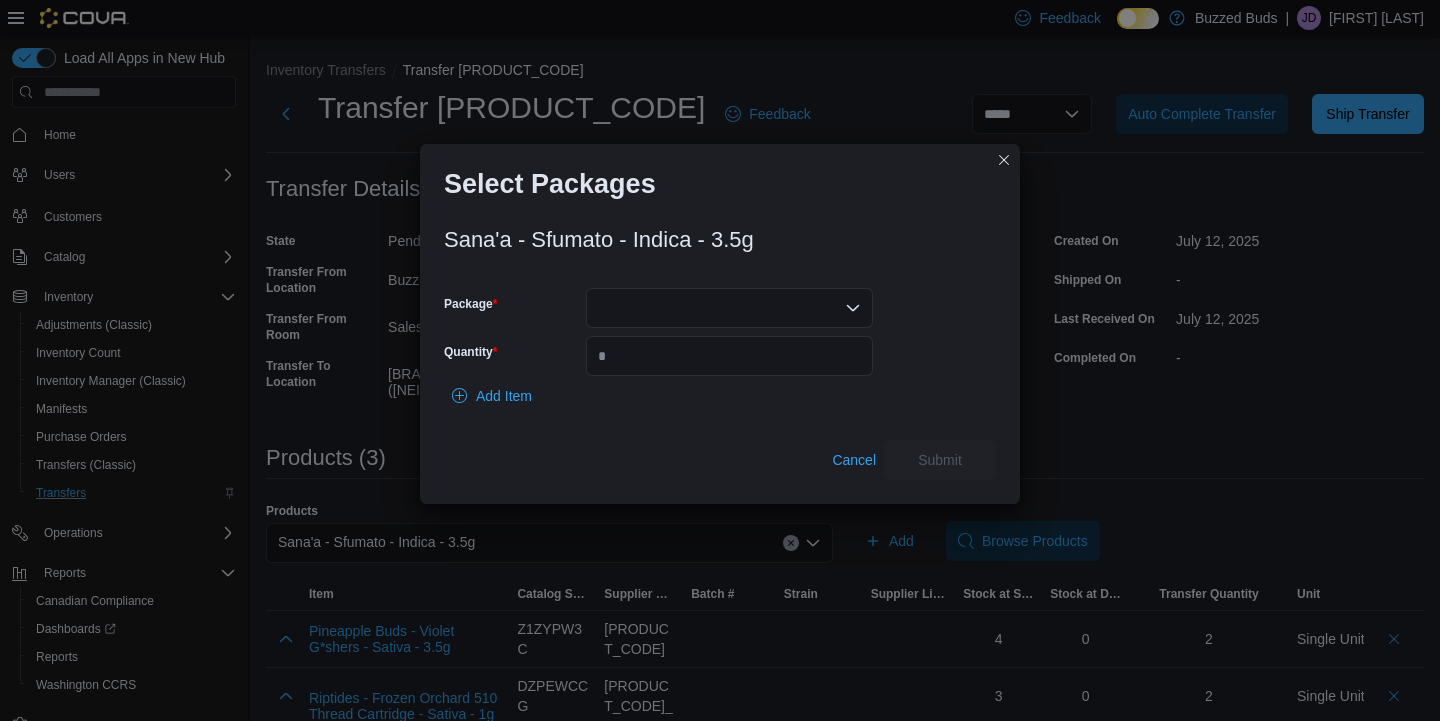 click at bounding box center (729, 308) 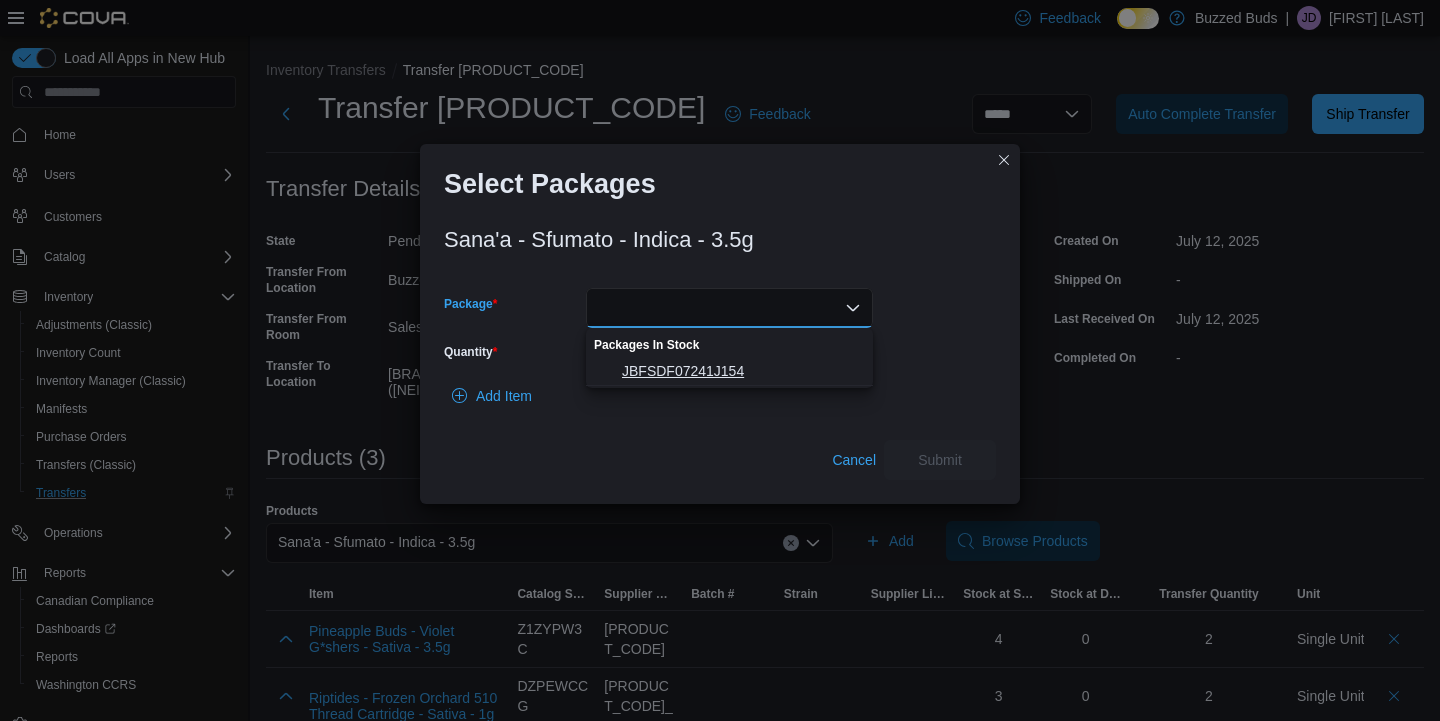 click on "JBFSDF07241J154" at bounding box center (741, 371) 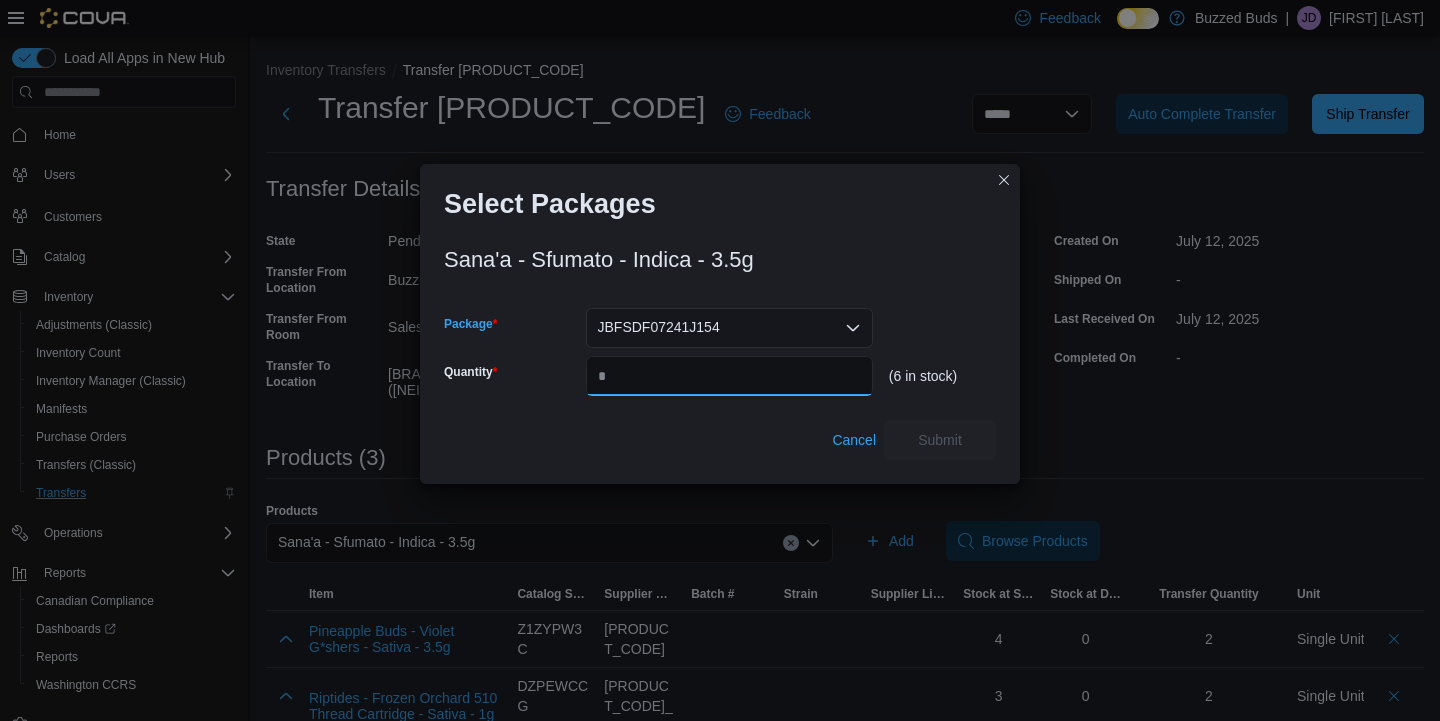 click on "Quantity" at bounding box center [729, 376] 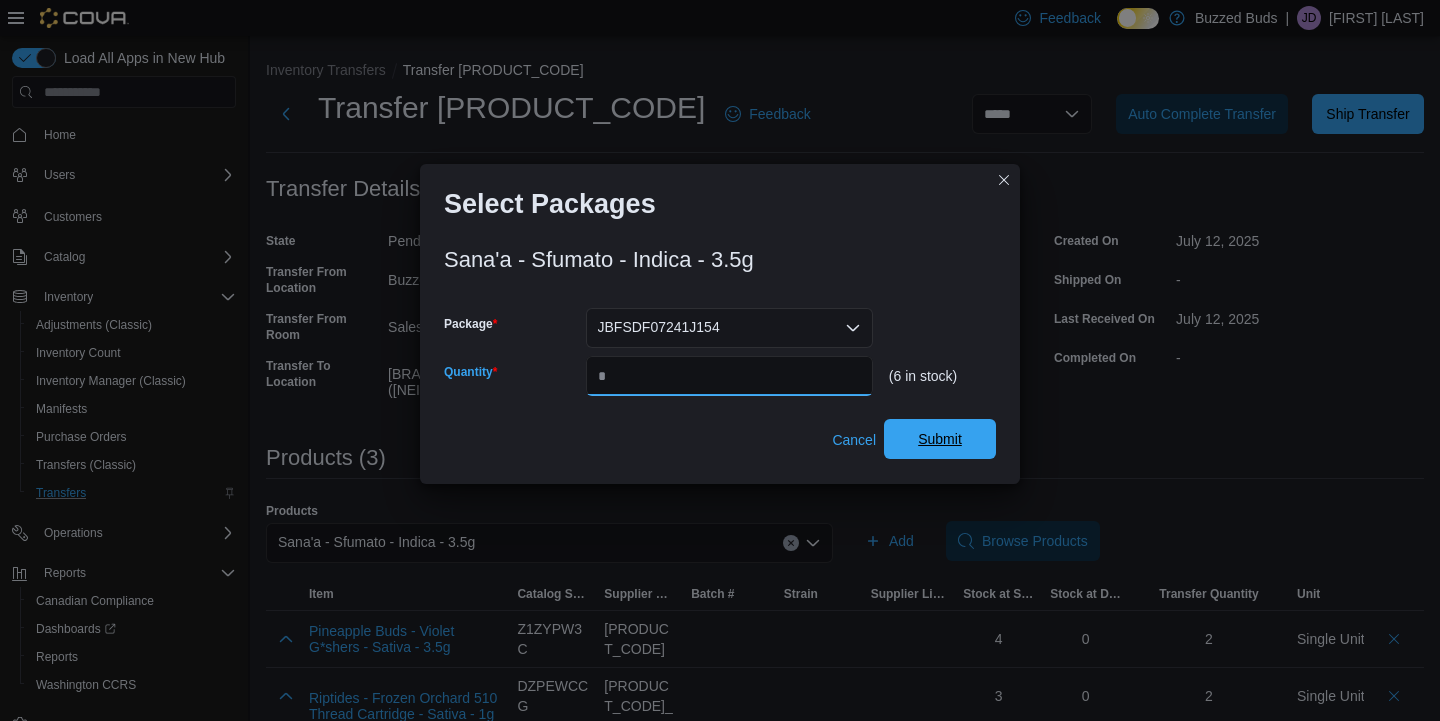 type on "*" 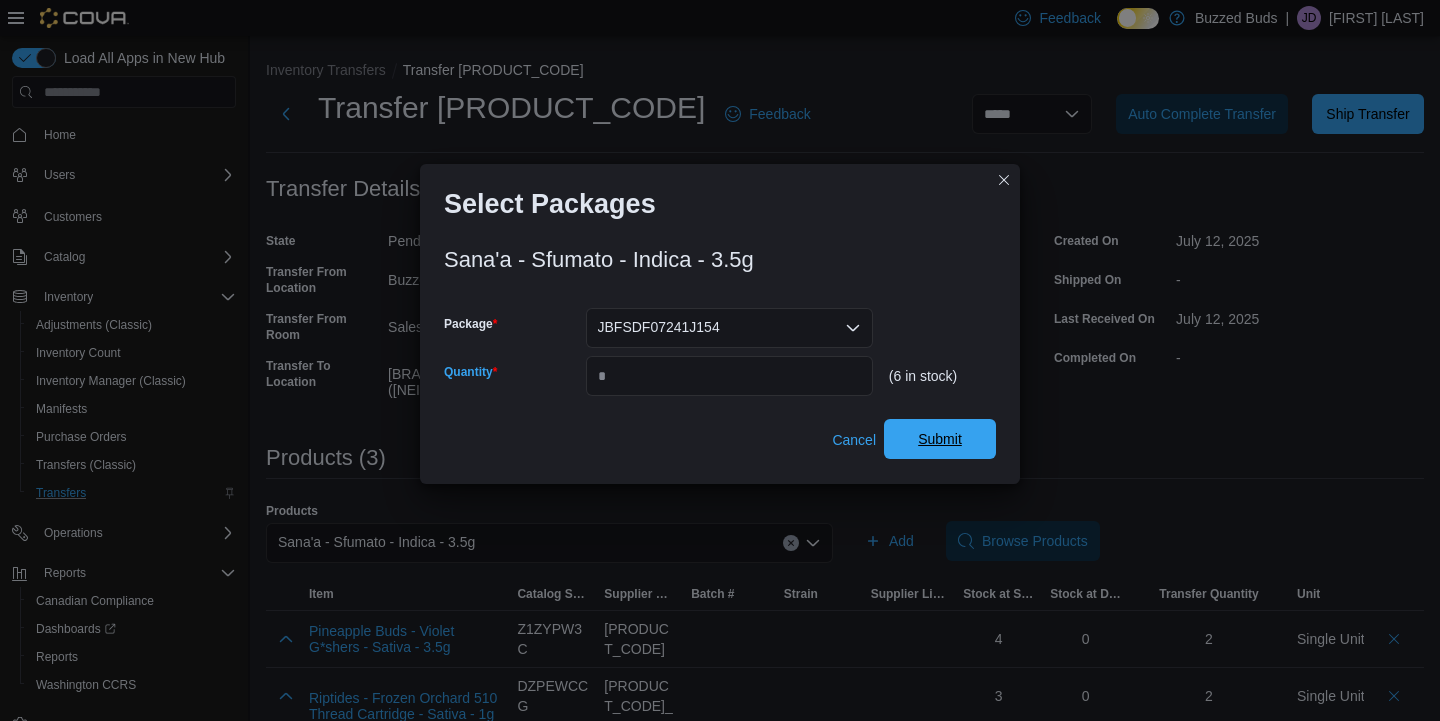 click on "Submit" at bounding box center (940, 439) 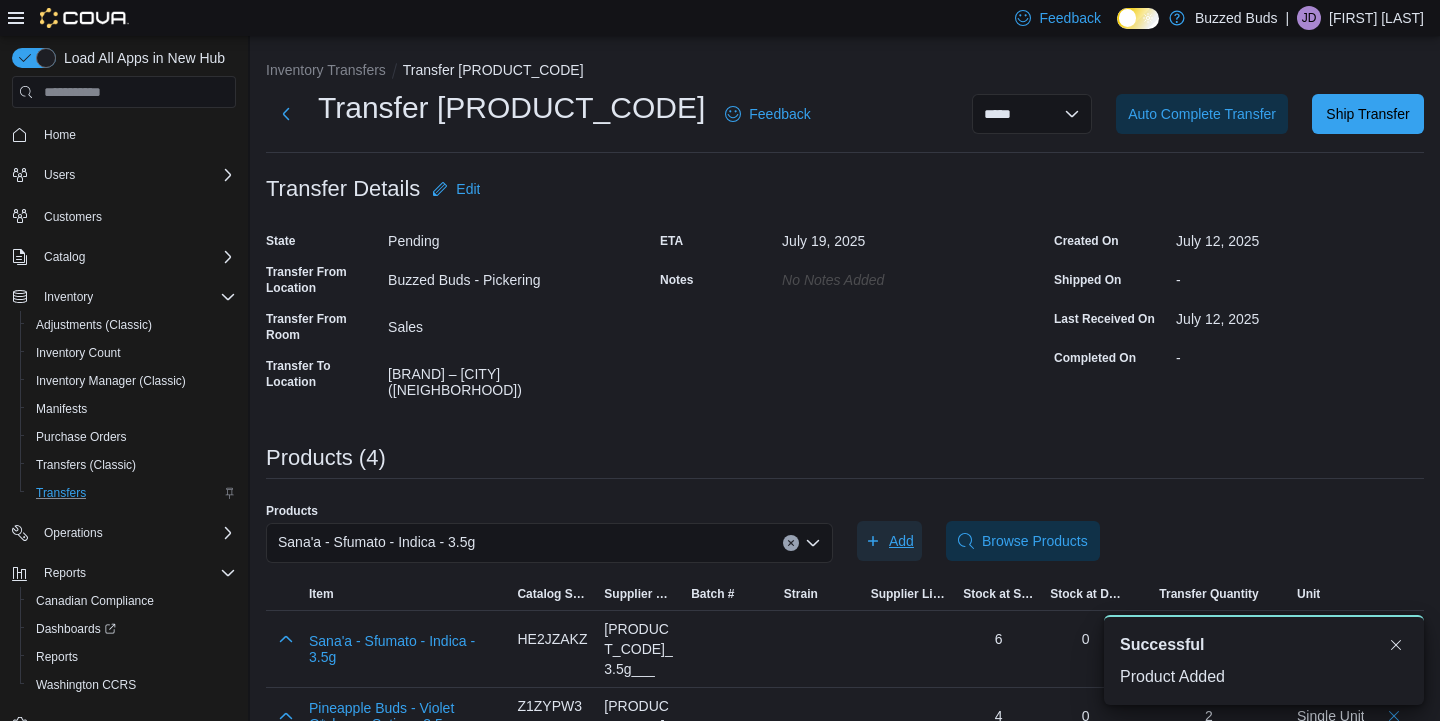 scroll, scrollTop: 0, scrollLeft: 0, axis: both 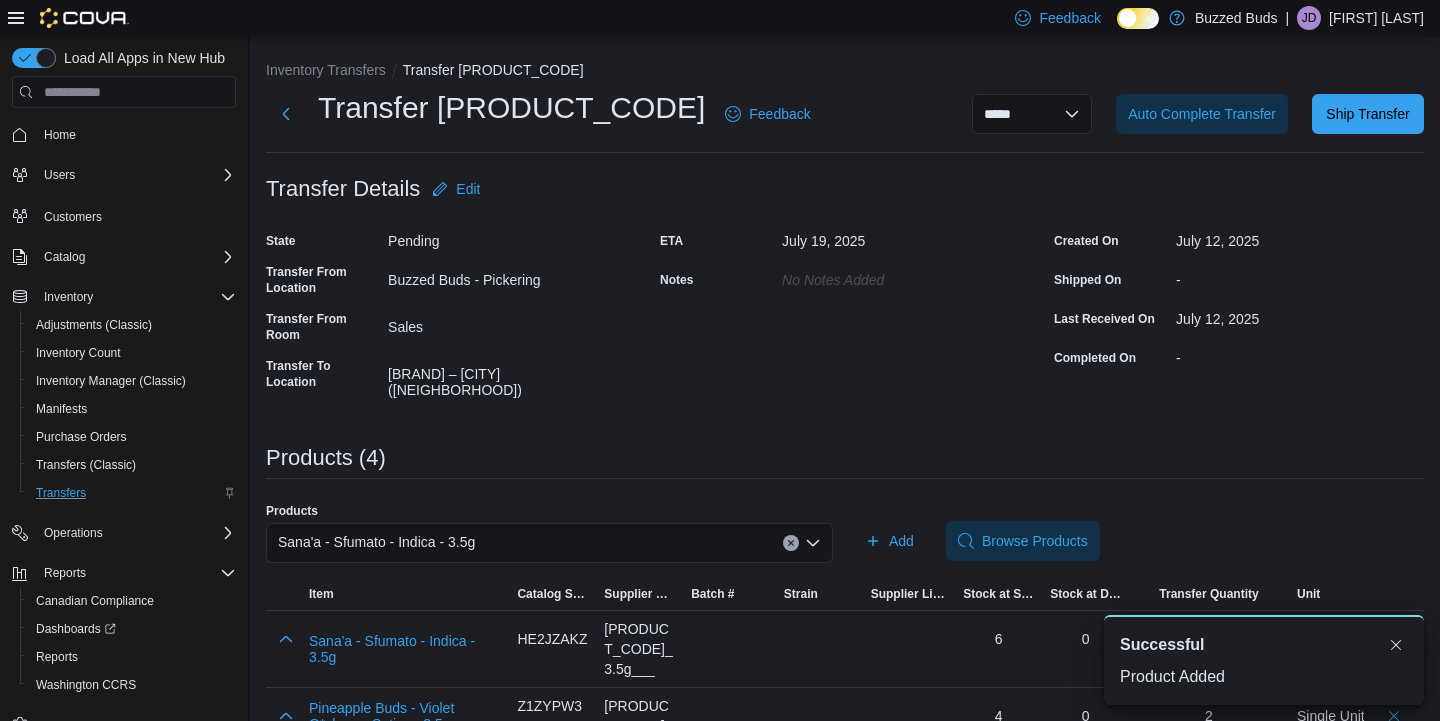 click 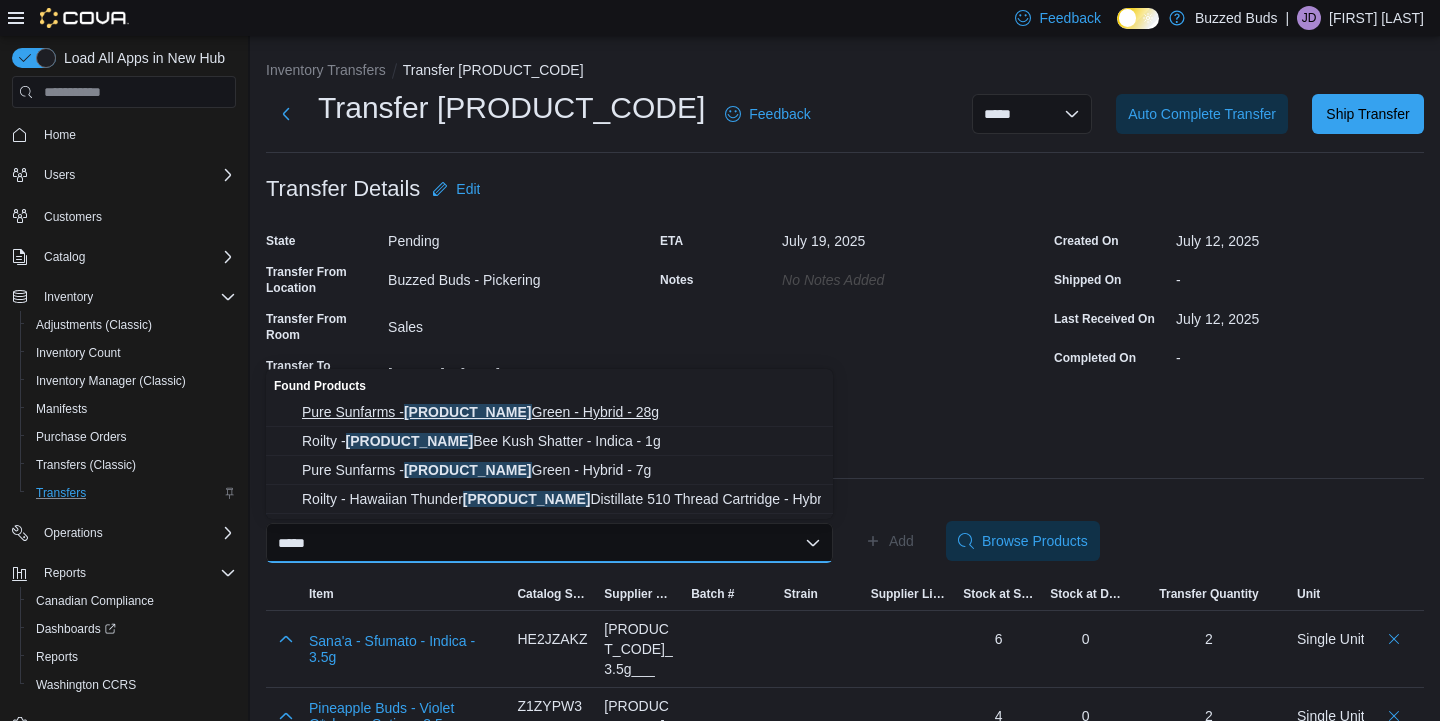 type on "*****" 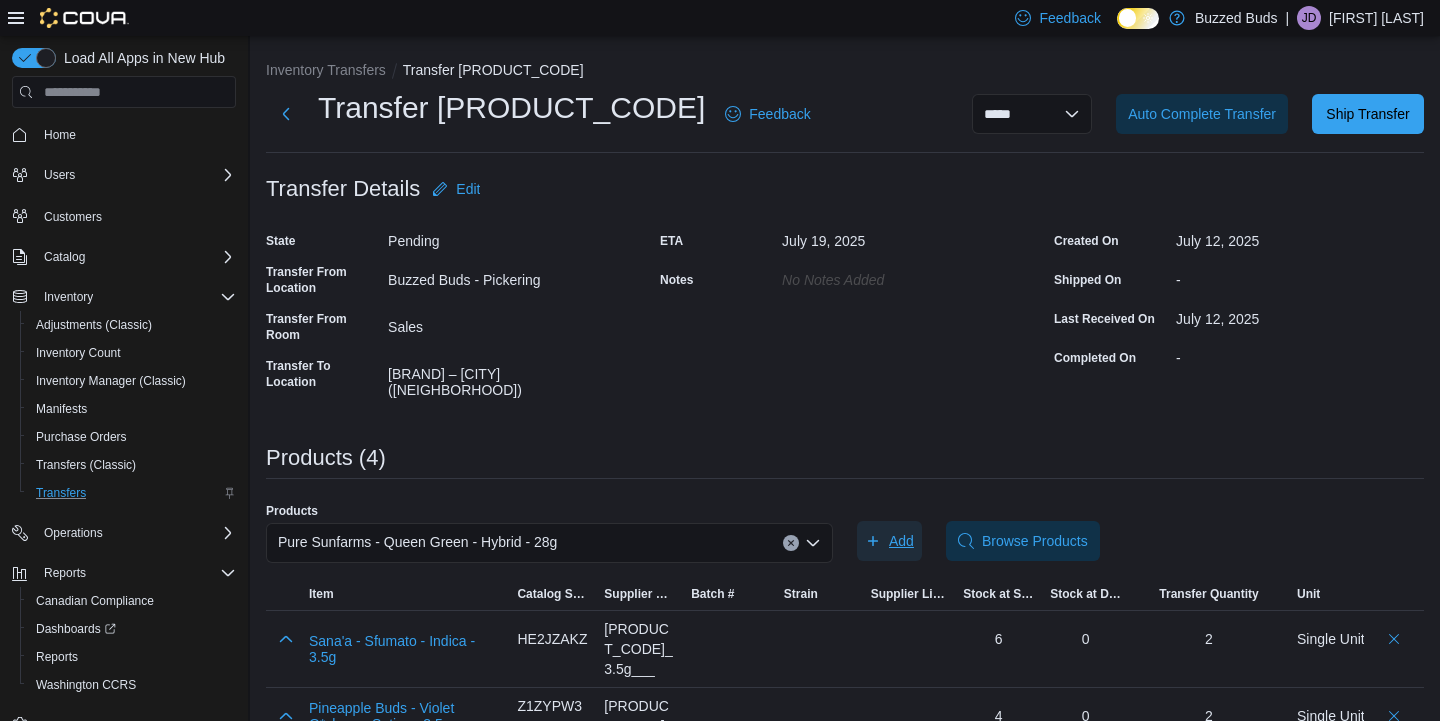click on "Add" at bounding box center [901, 541] 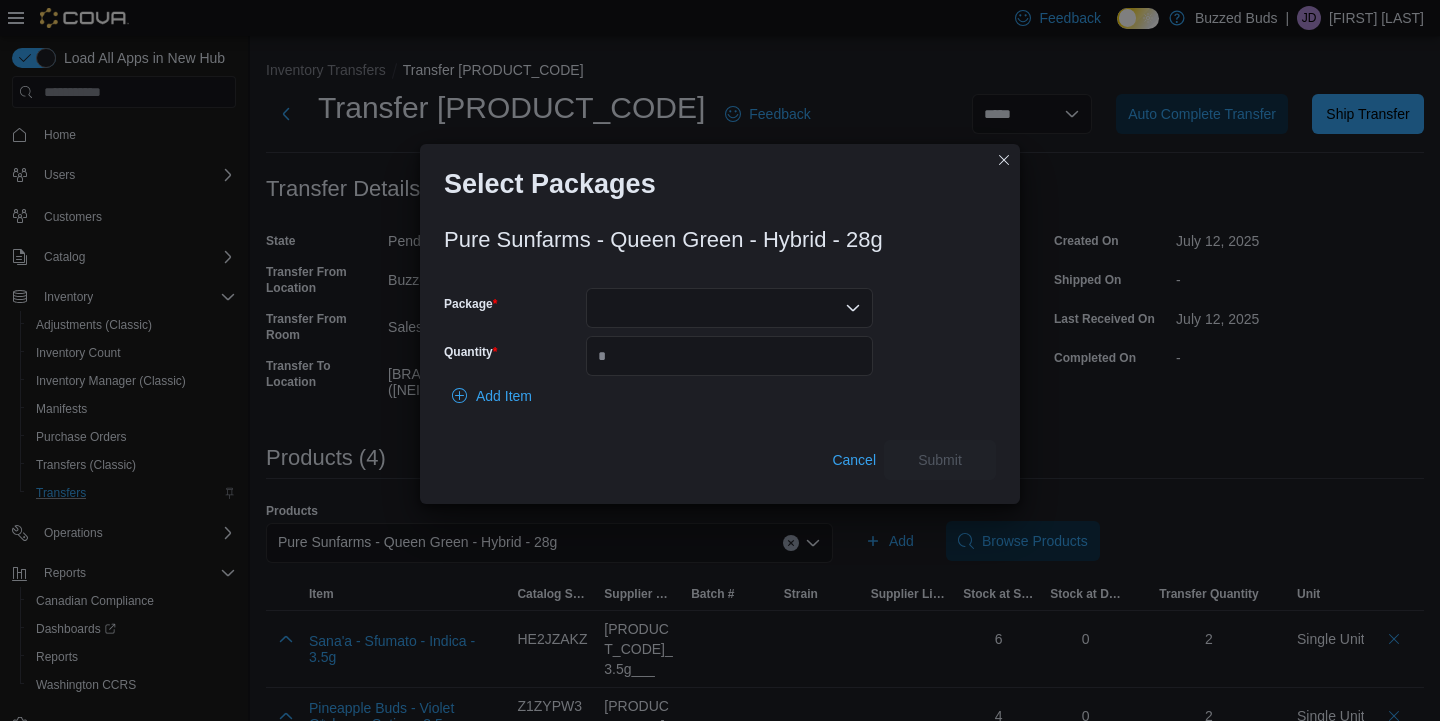 click at bounding box center [729, 308] 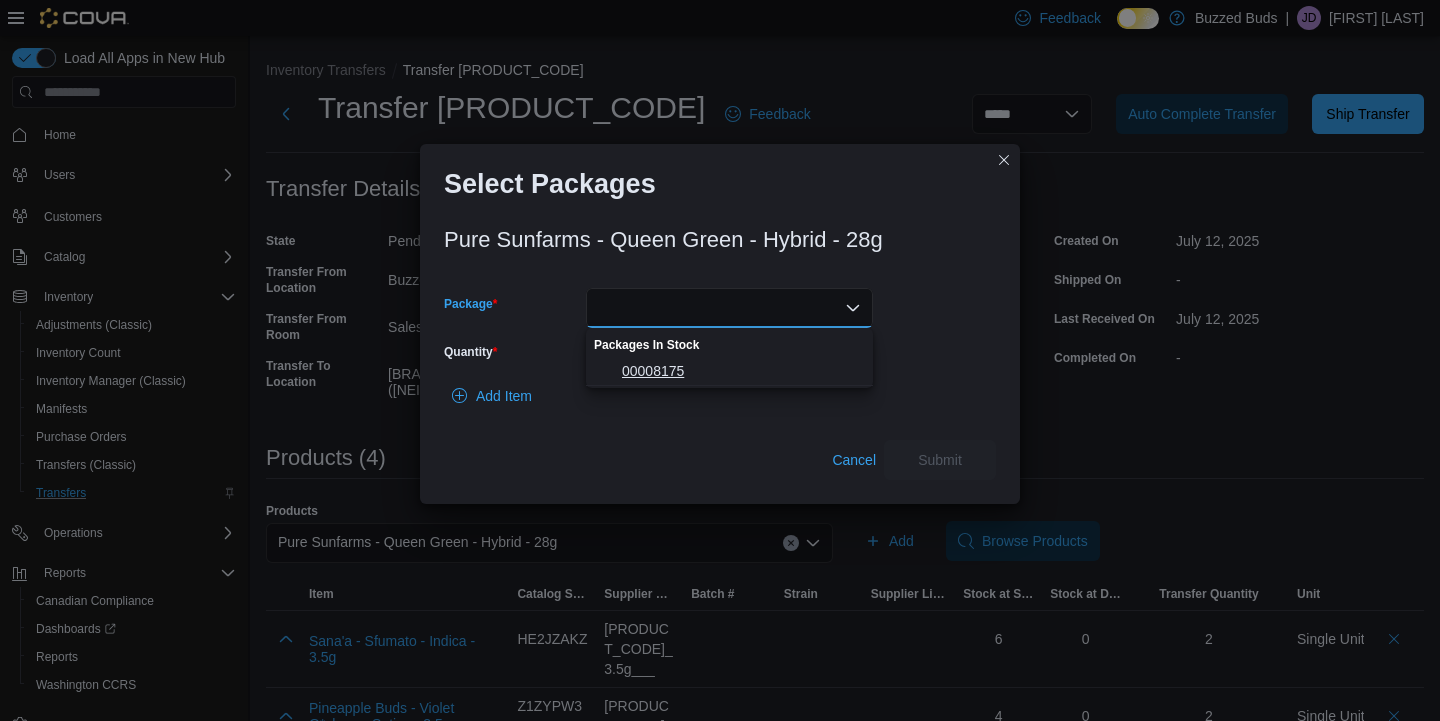 click on "00008175" at bounding box center (741, 371) 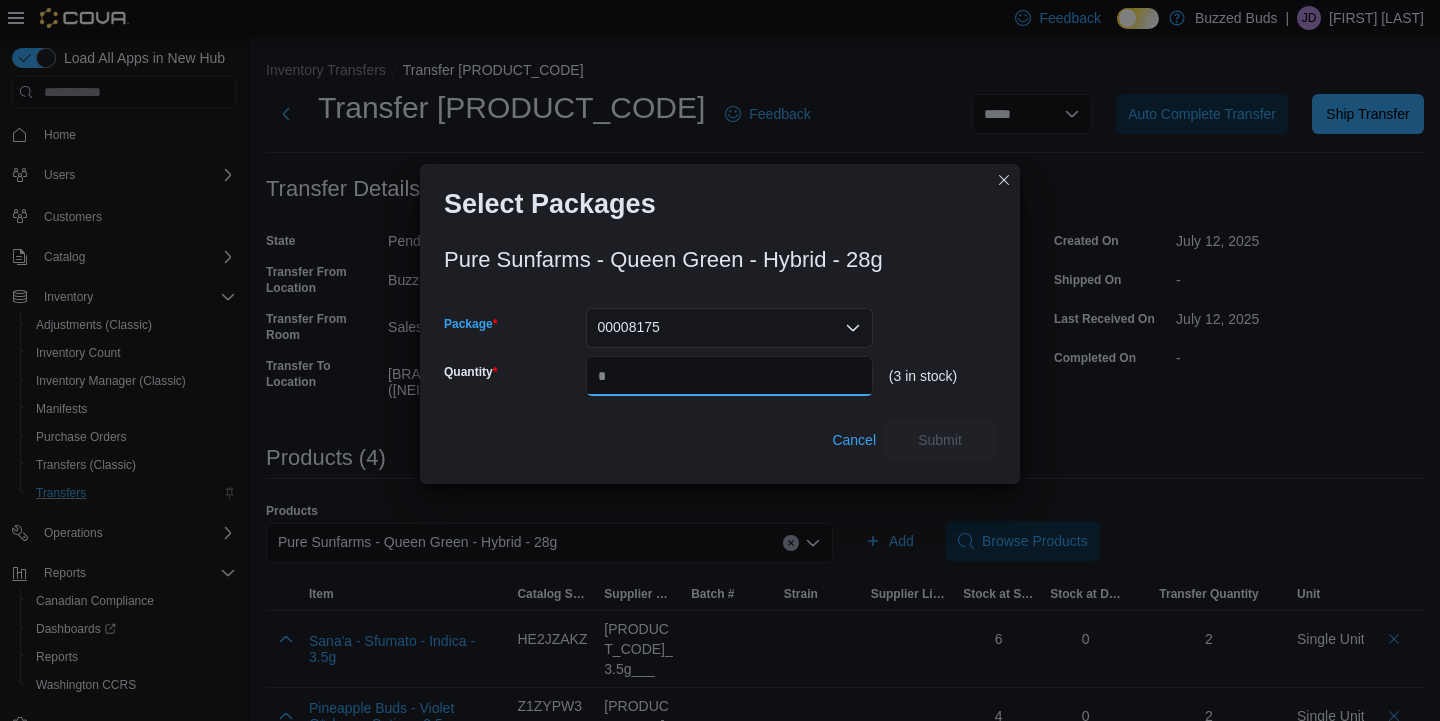 click on "Quantity" at bounding box center [729, 376] 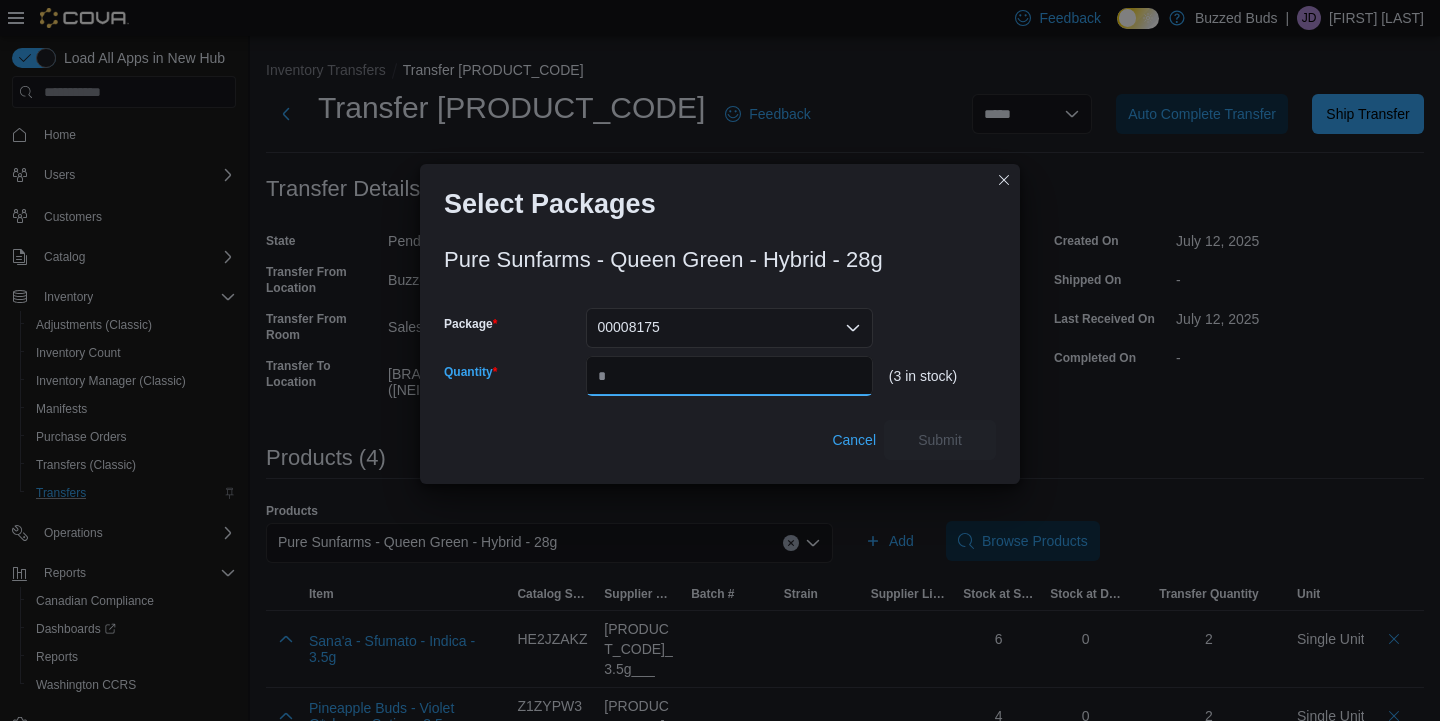 type on "*" 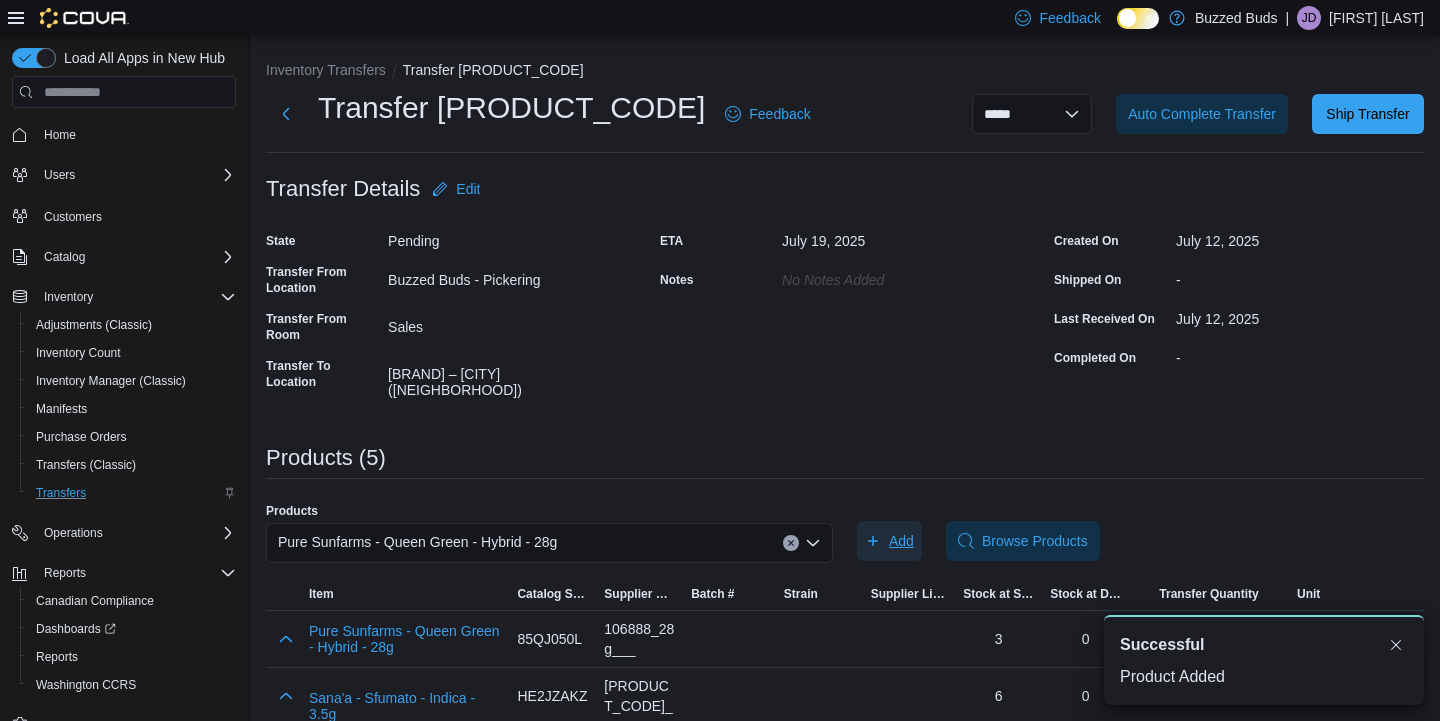 scroll, scrollTop: 0, scrollLeft: 0, axis: both 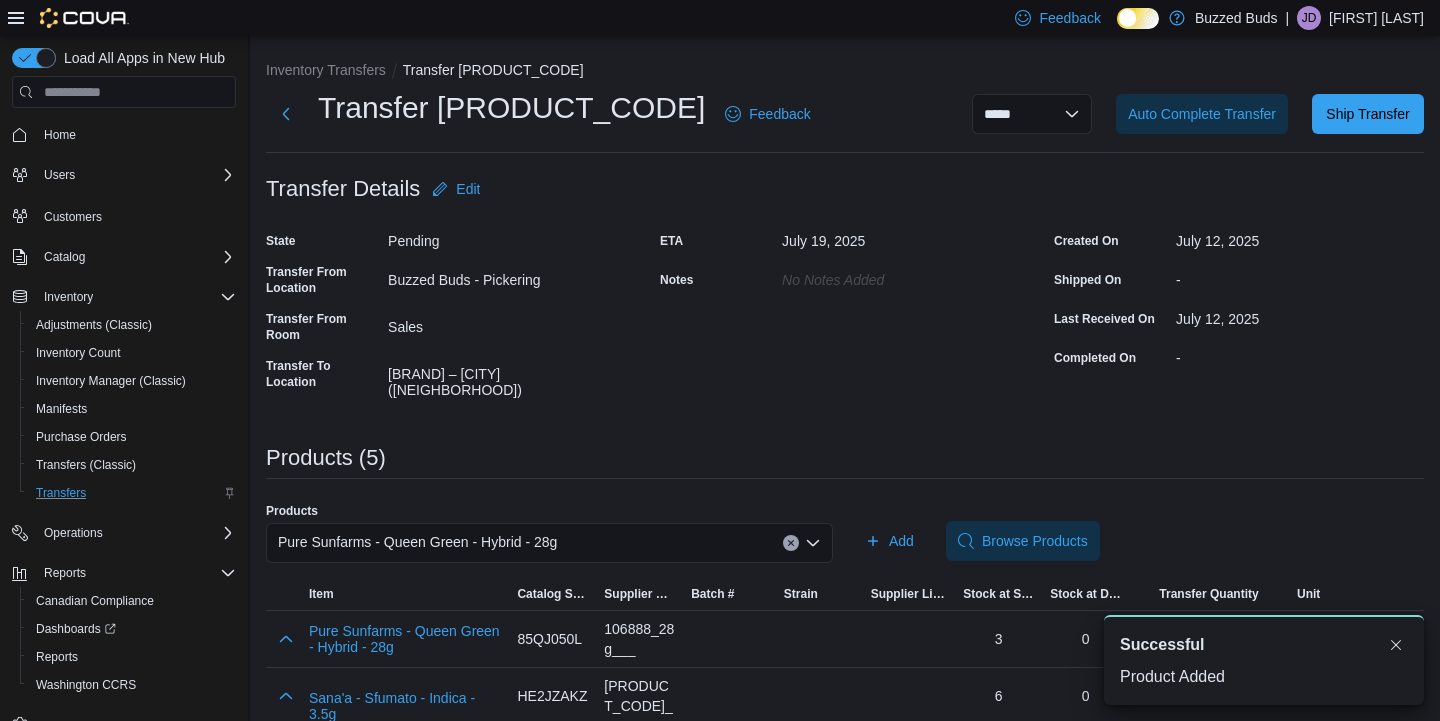 click 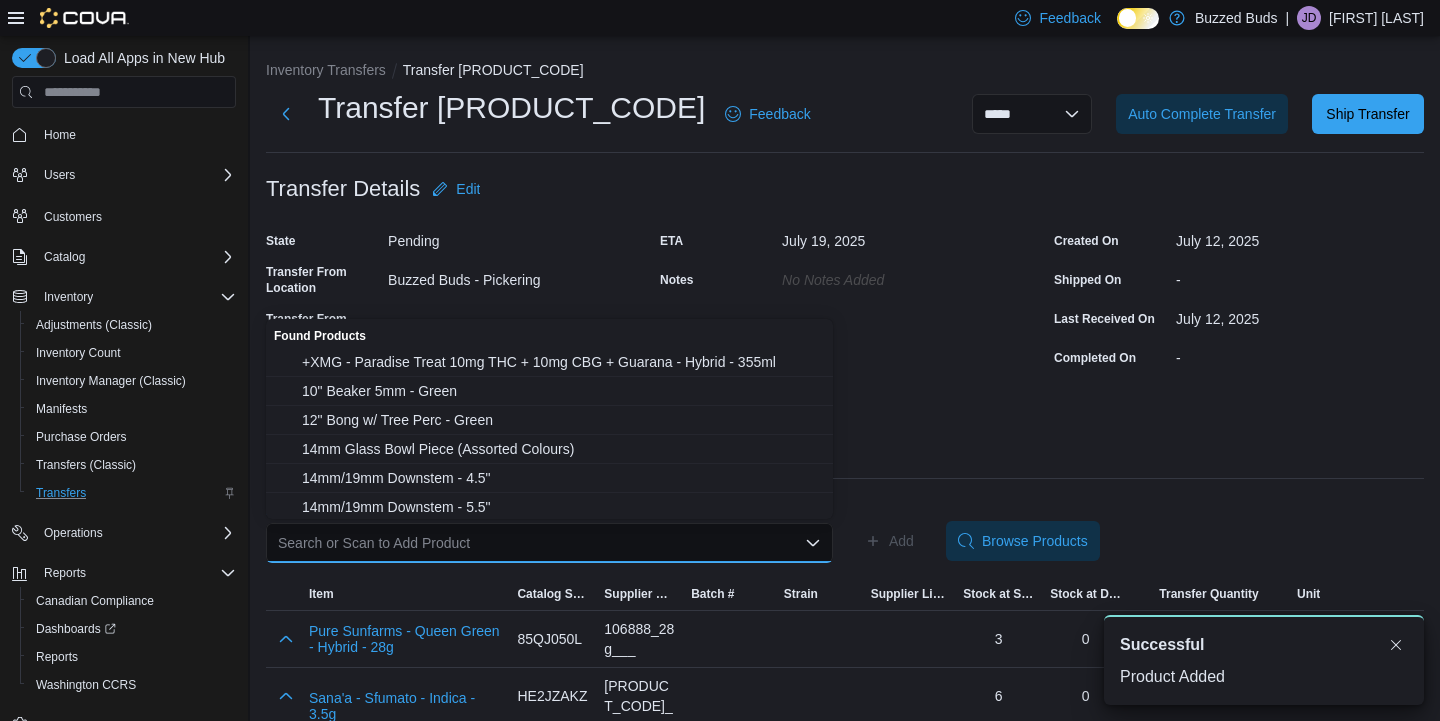 click on "Search or Scan to Add Product Combo box. Selected. Combo box input. Search or Scan to Add Product. Type some text or, to display a list of choices, press Down Arrow. To exit the list of choices, press Escape." at bounding box center (549, 543) 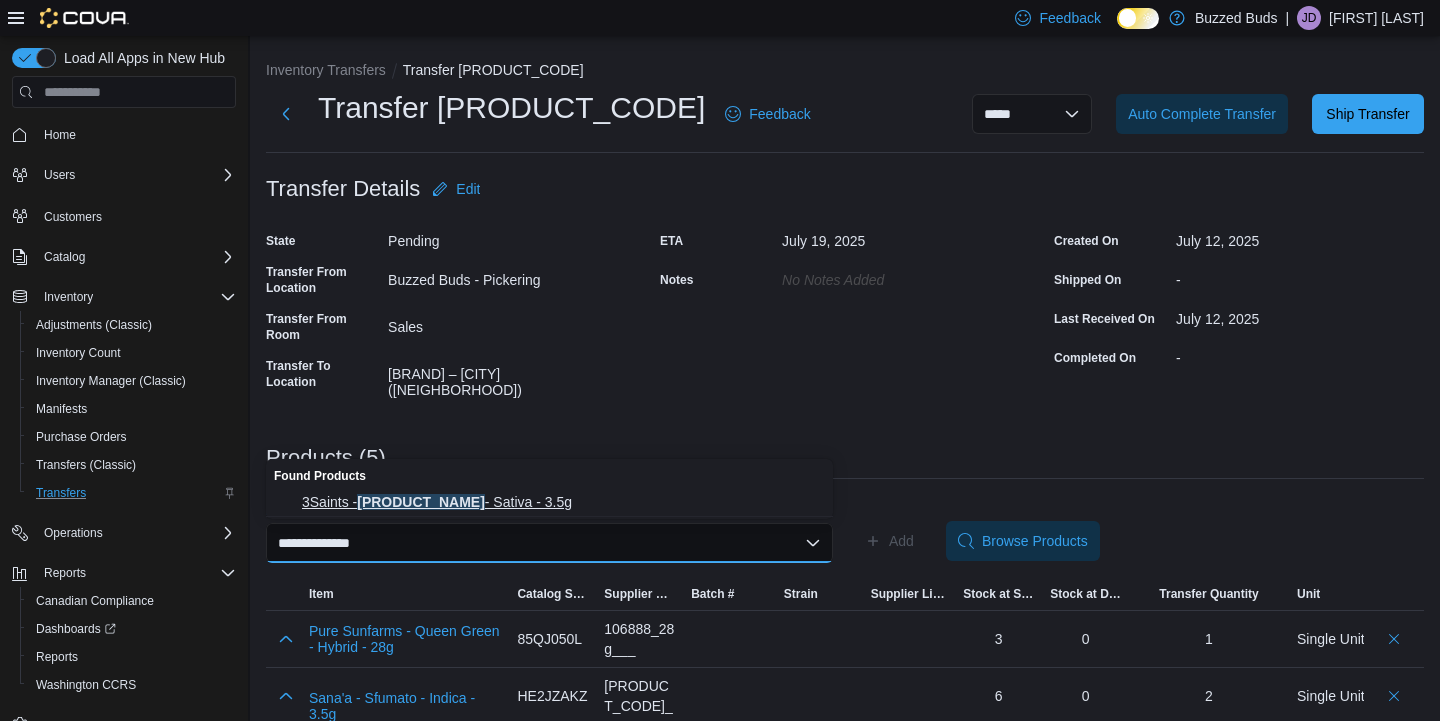 type on "**********" 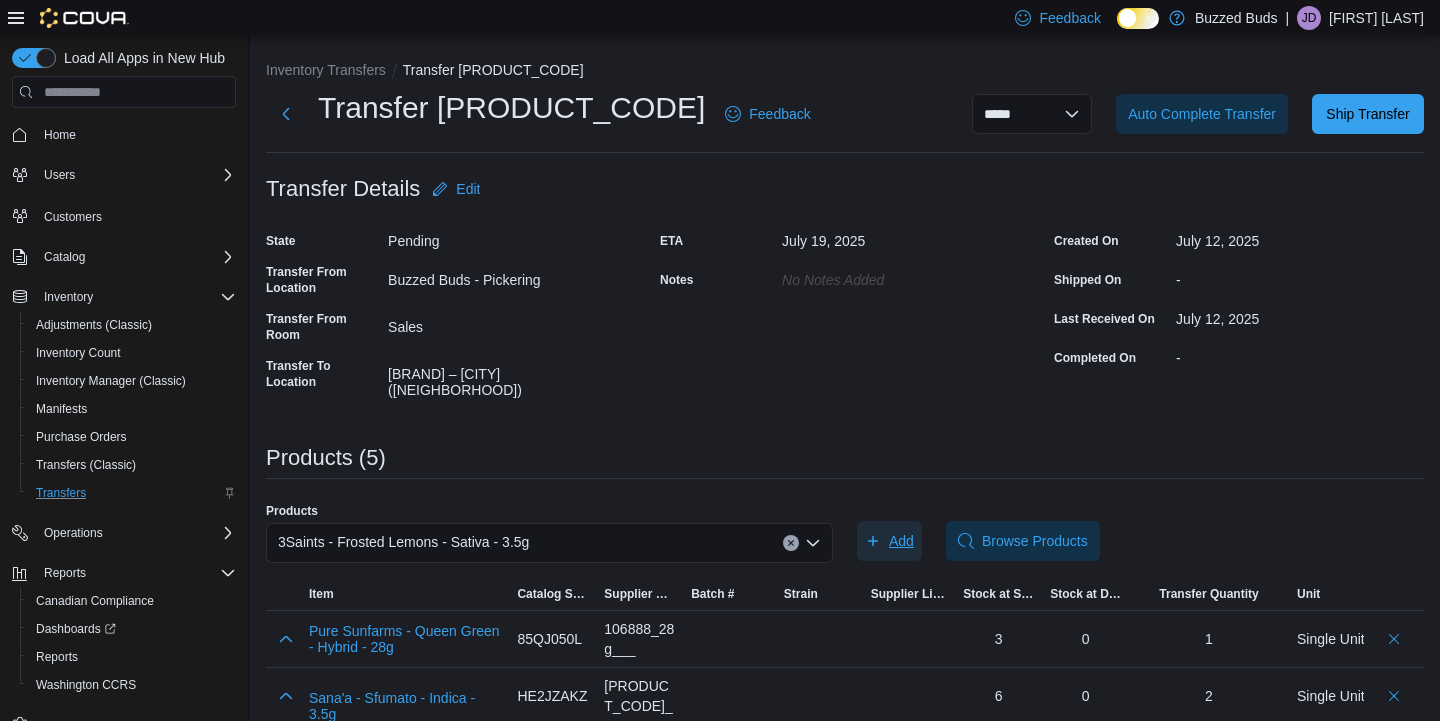 click on "Add" at bounding box center (901, 541) 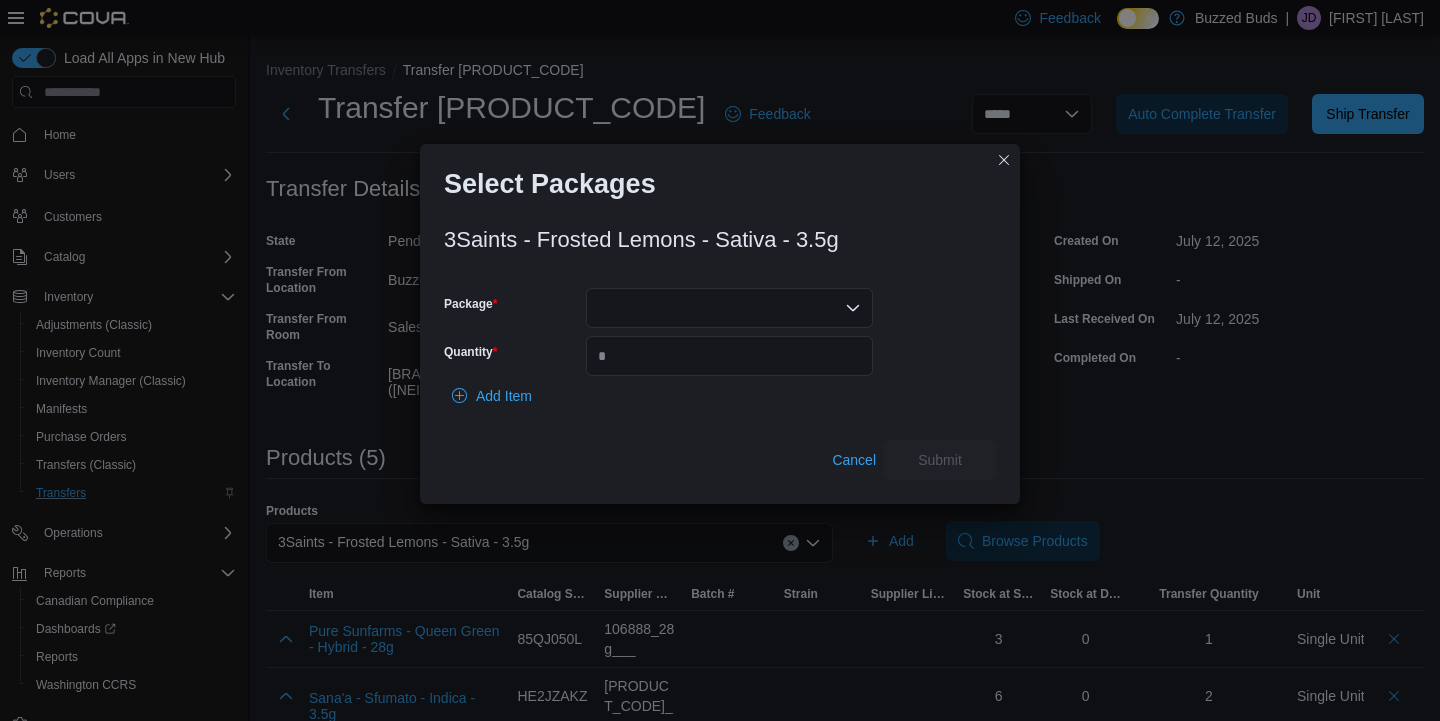 click at bounding box center (729, 308) 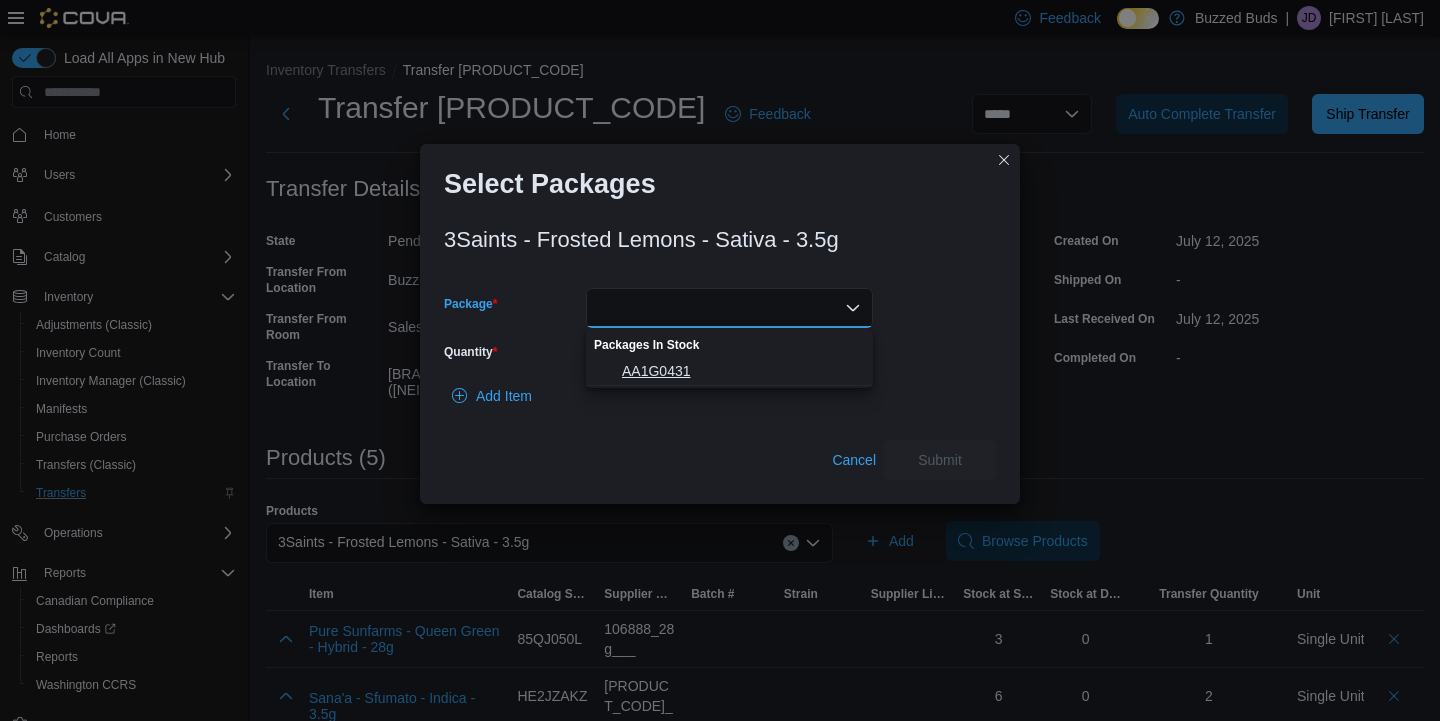 click on "AA1G0431" at bounding box center (741, 371) 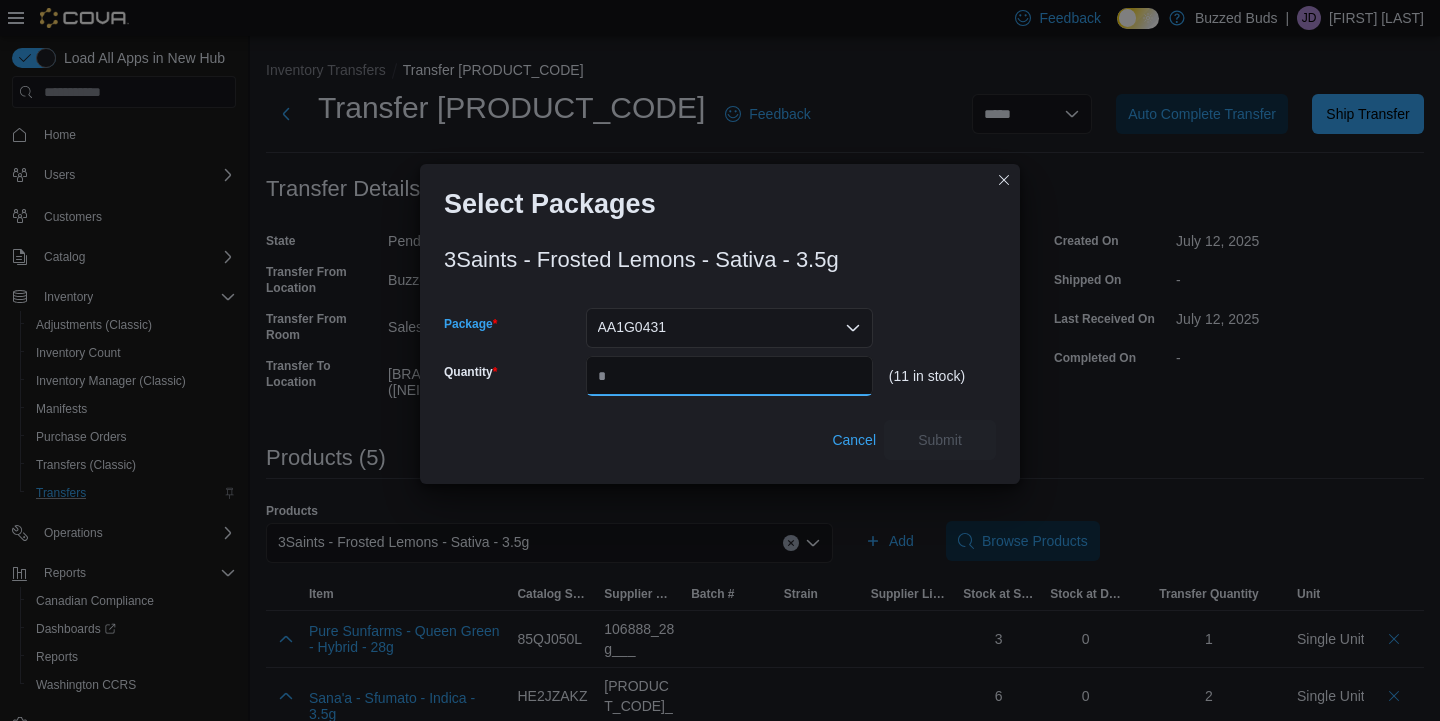 click on "Quantity" at bounding box center [729, 376] 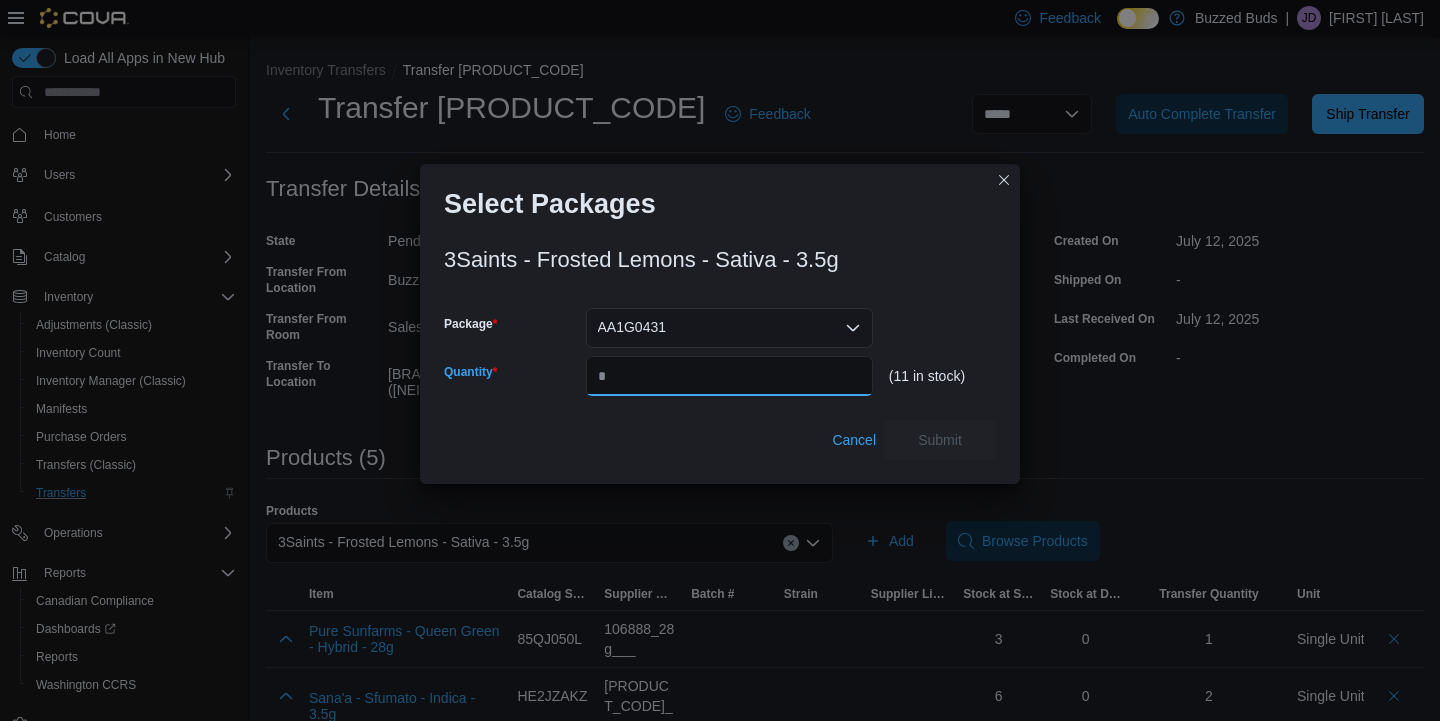 type on "*" 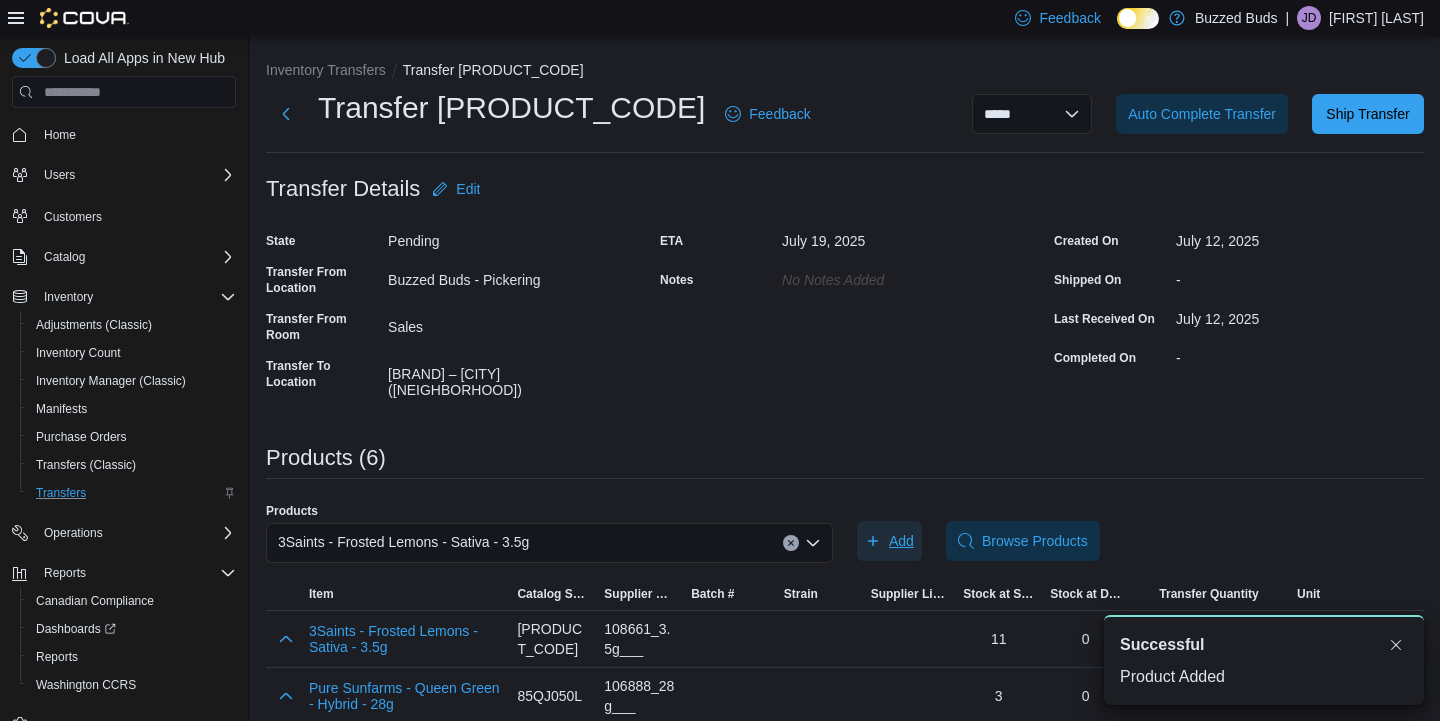 scroll, scrollTop: 0, scrollLeft: 0, axis: both 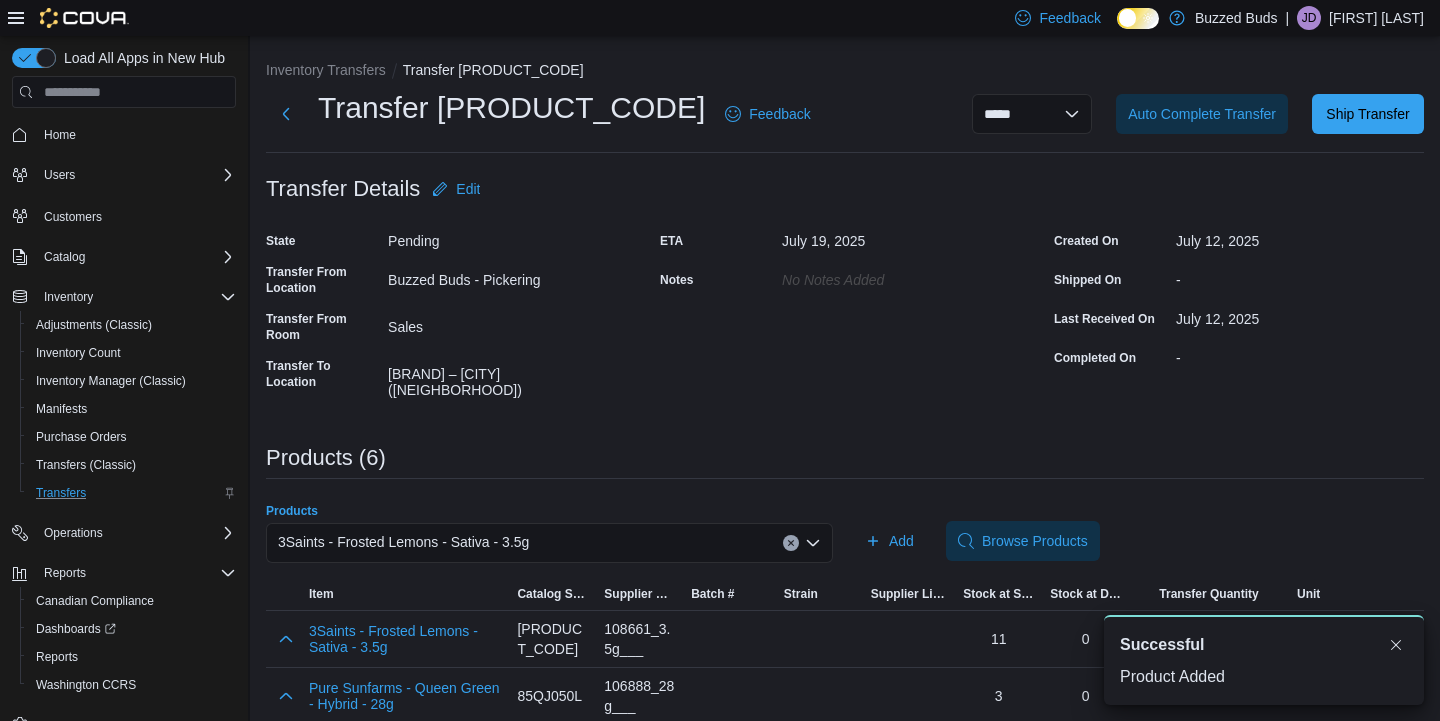 click 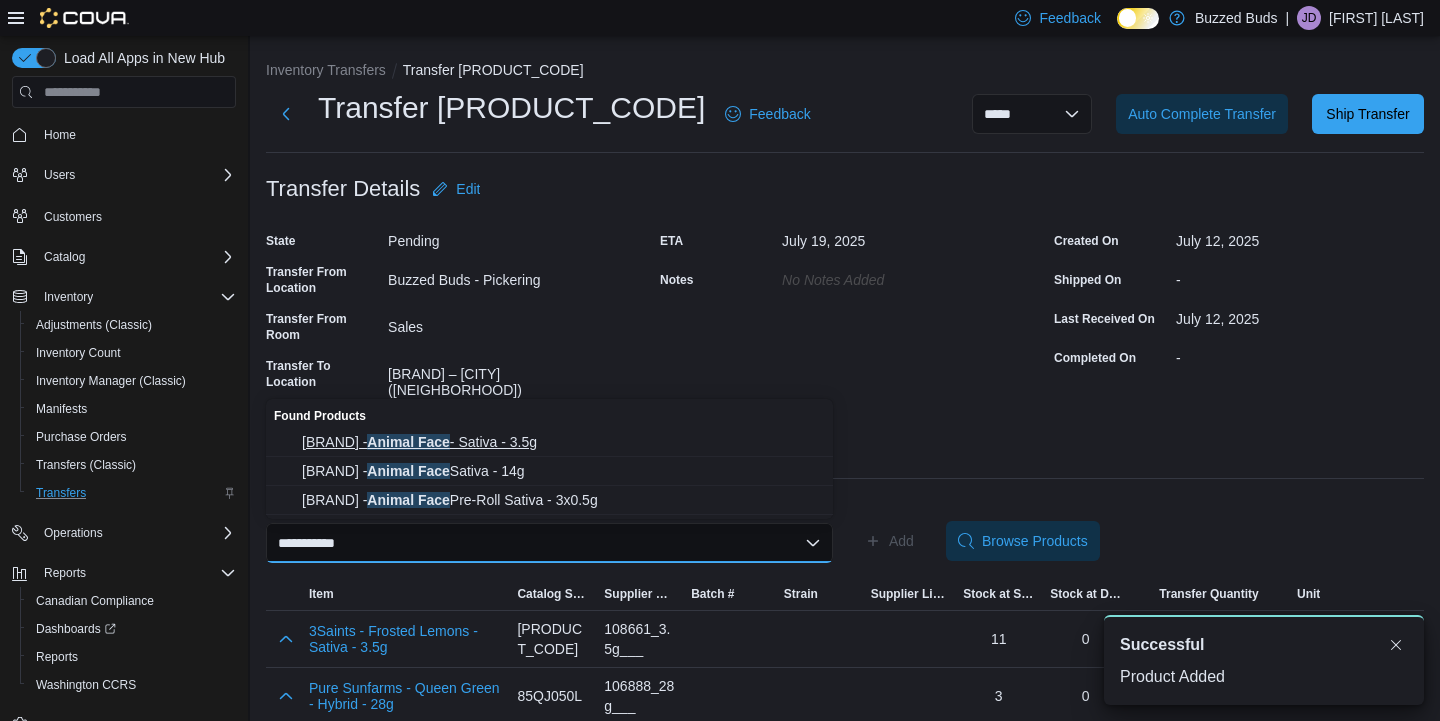 type on "**********" 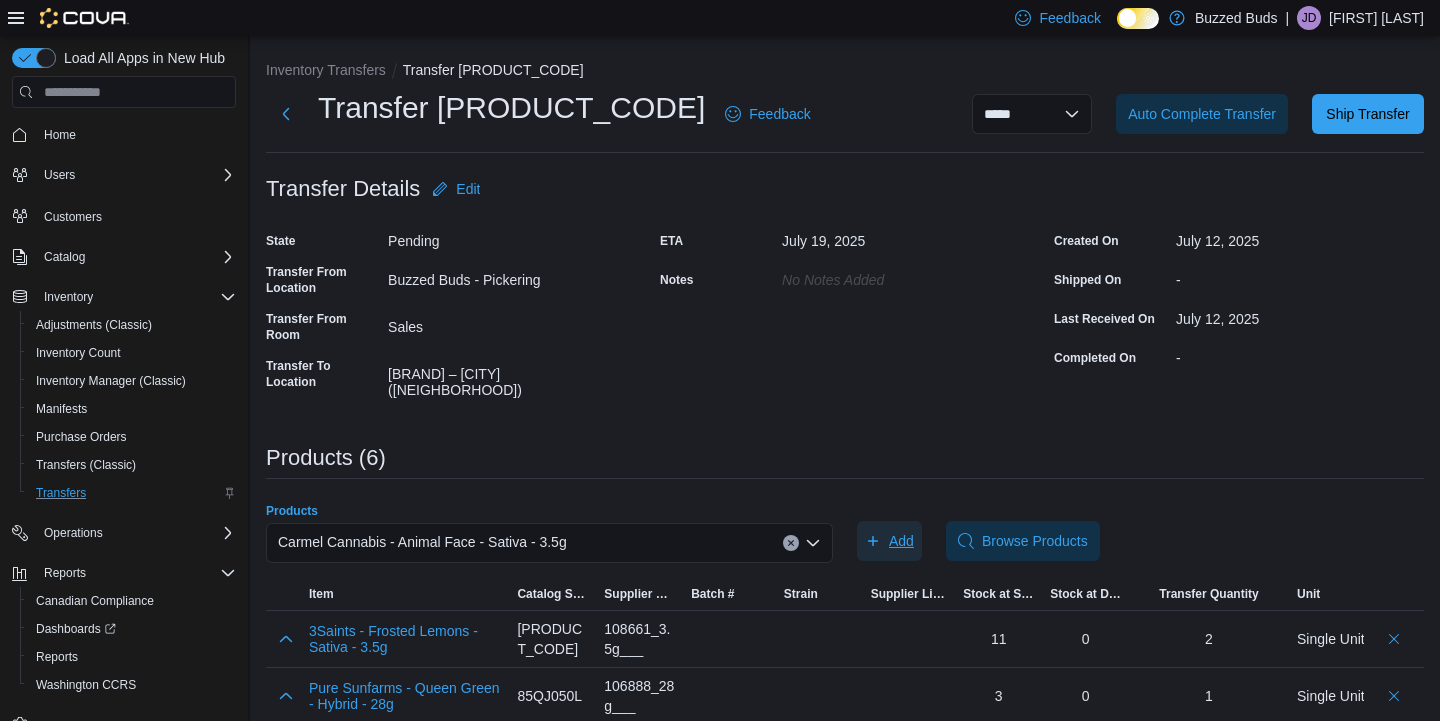 click on "Add" at bounding box center [901, 541] 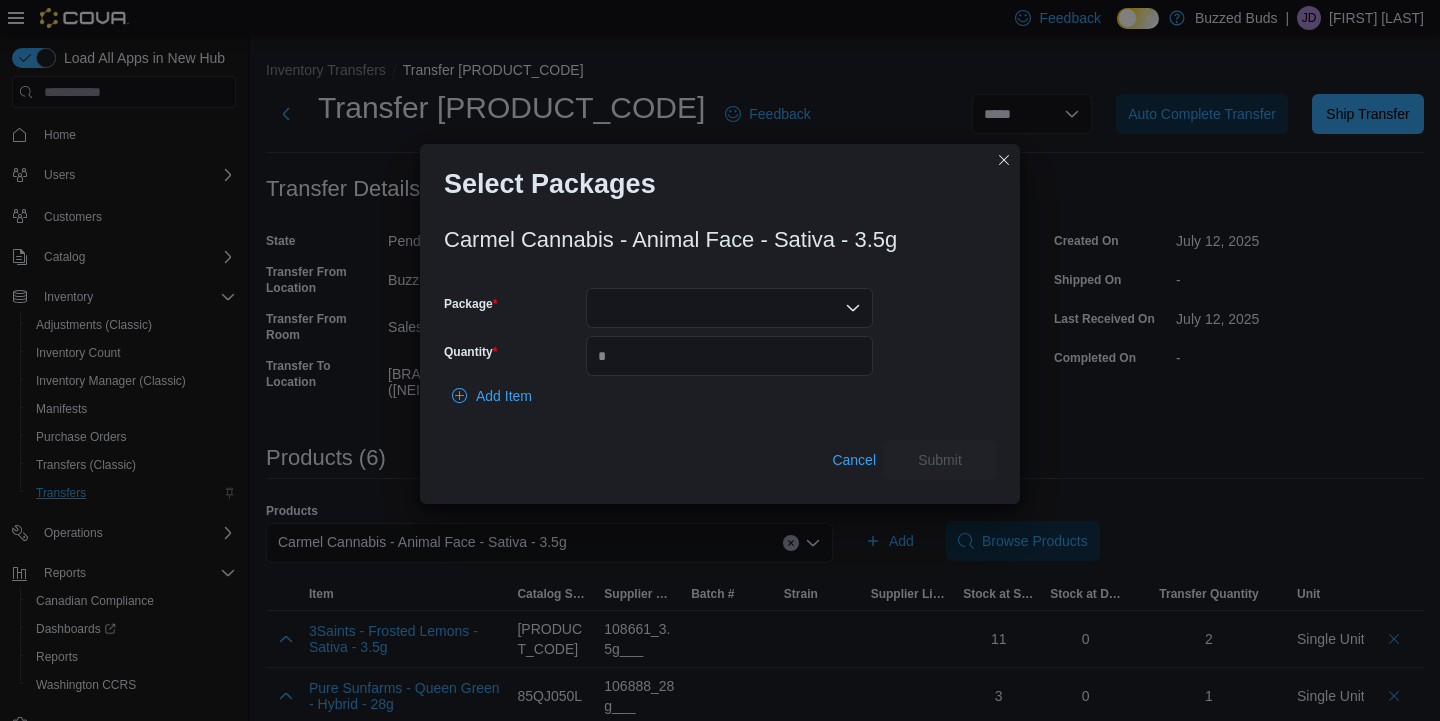 click at bounding box center [729, 308] 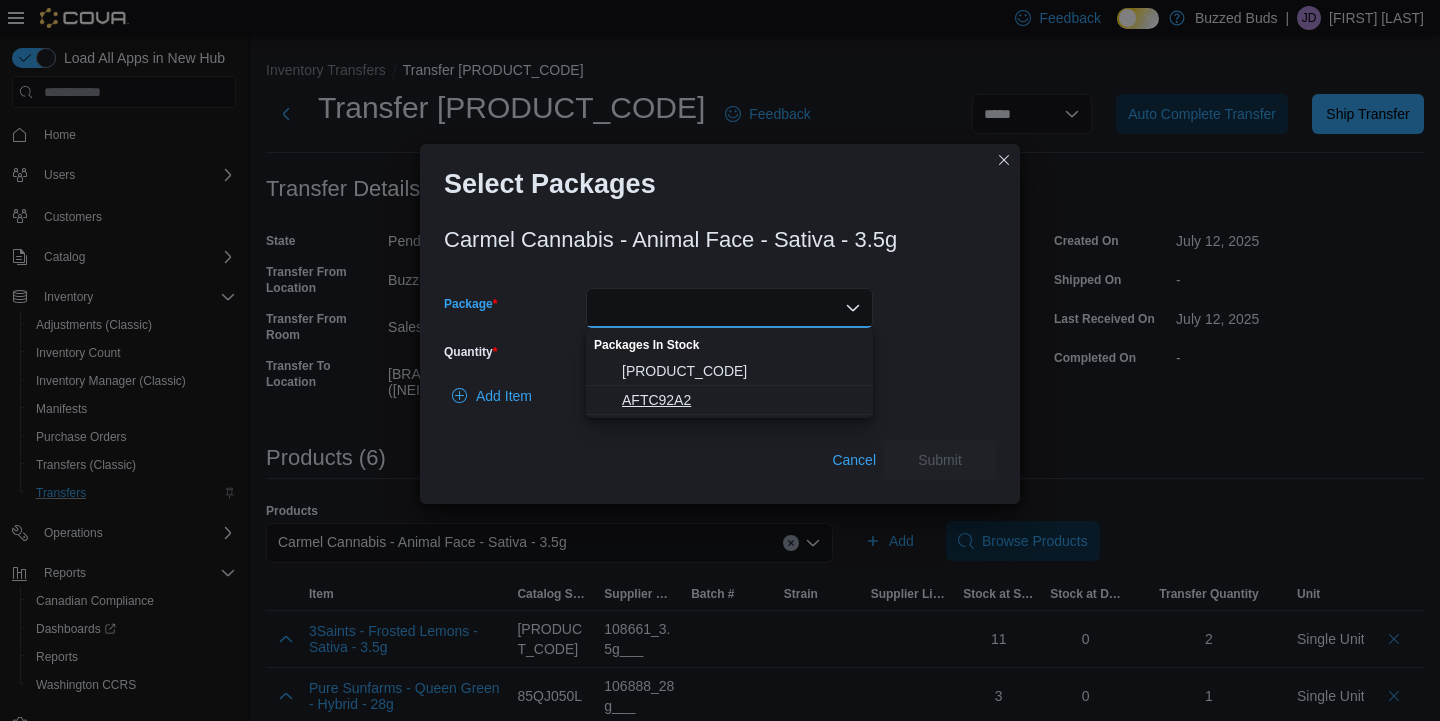 click on "AFTC92A2" at bounding box center (741, 400) 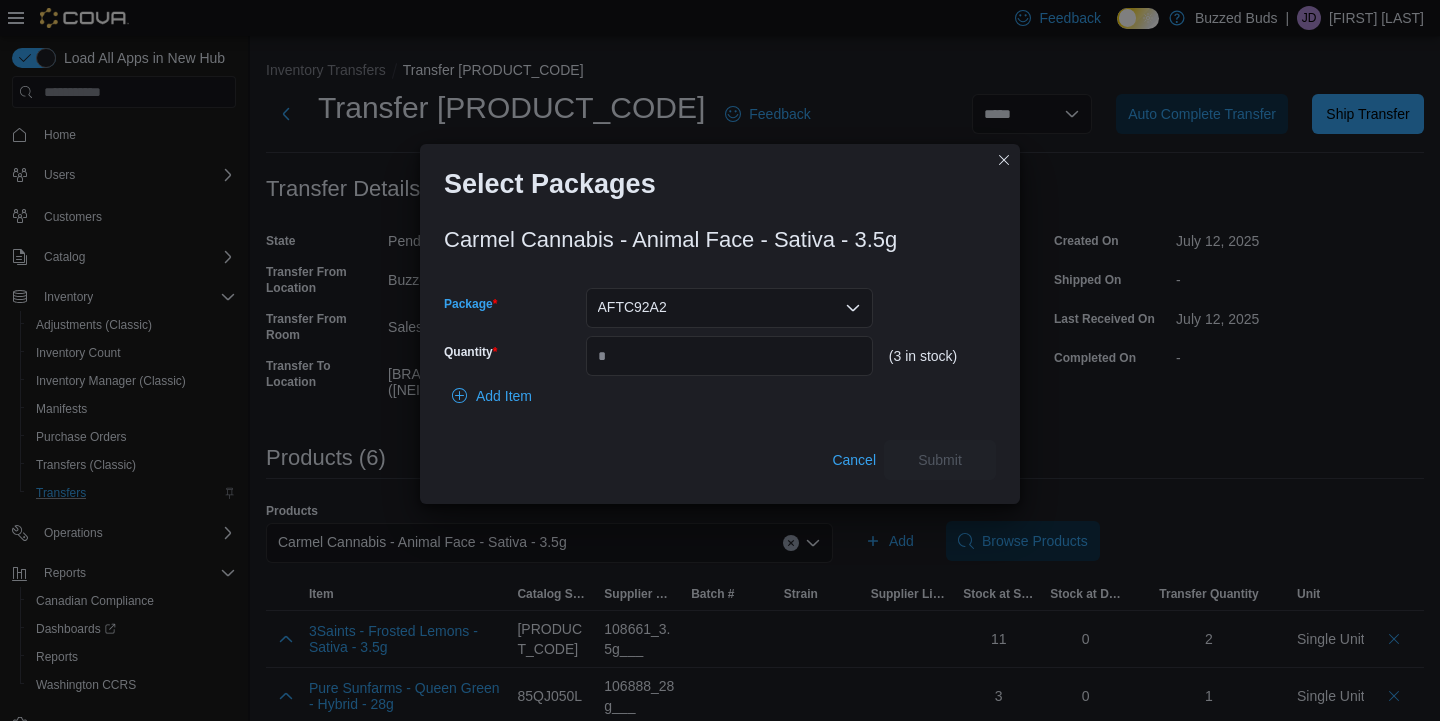 click on "[PRODUCT_CODE] Combo box. Selected. [PRODUCT_CODE]. Press Backspace to delete [PRODUCT_CODE]. Combo box input. Select a Package. Type some text or, to display a list of choices, press Down Arrow. To exit the list of choices, press Escape." at bounding box center [729, 308] 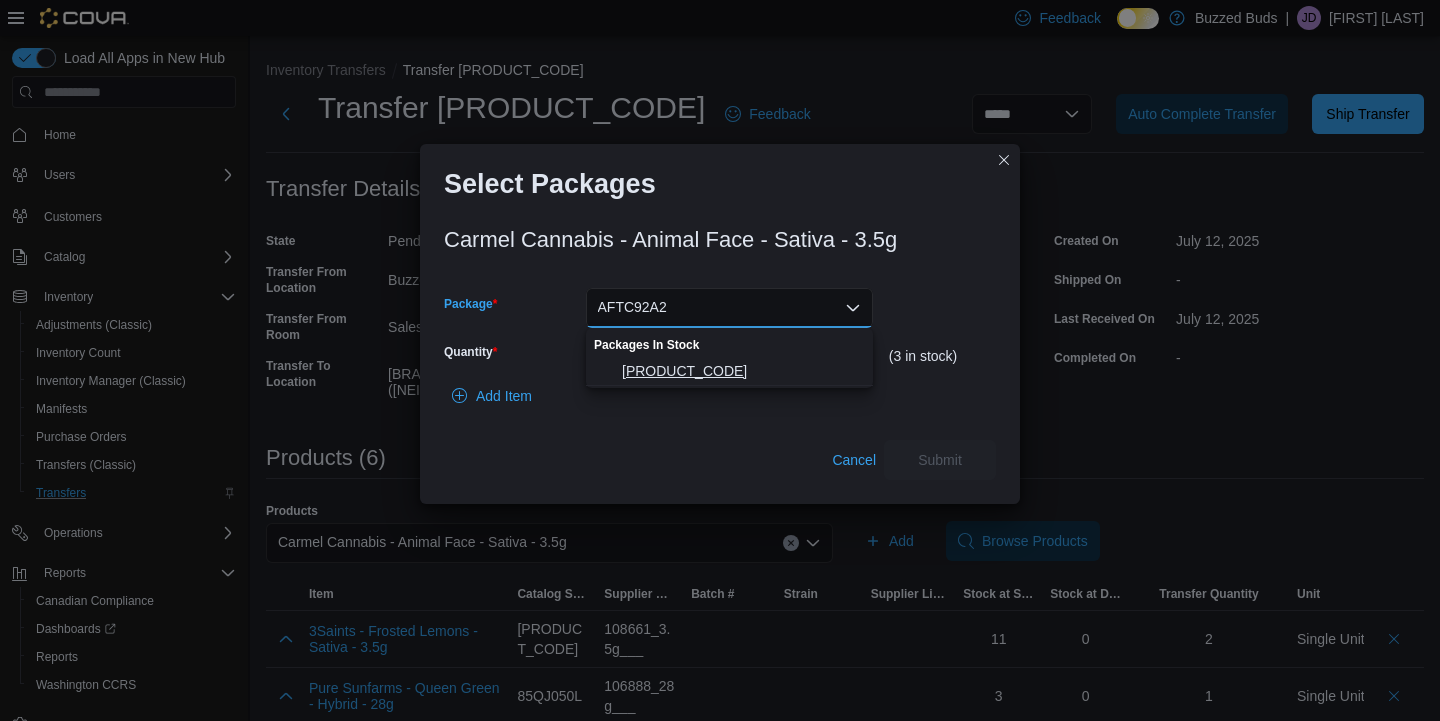 click on "[PRODUCT_CODE]" at bounding box center [741, 371] 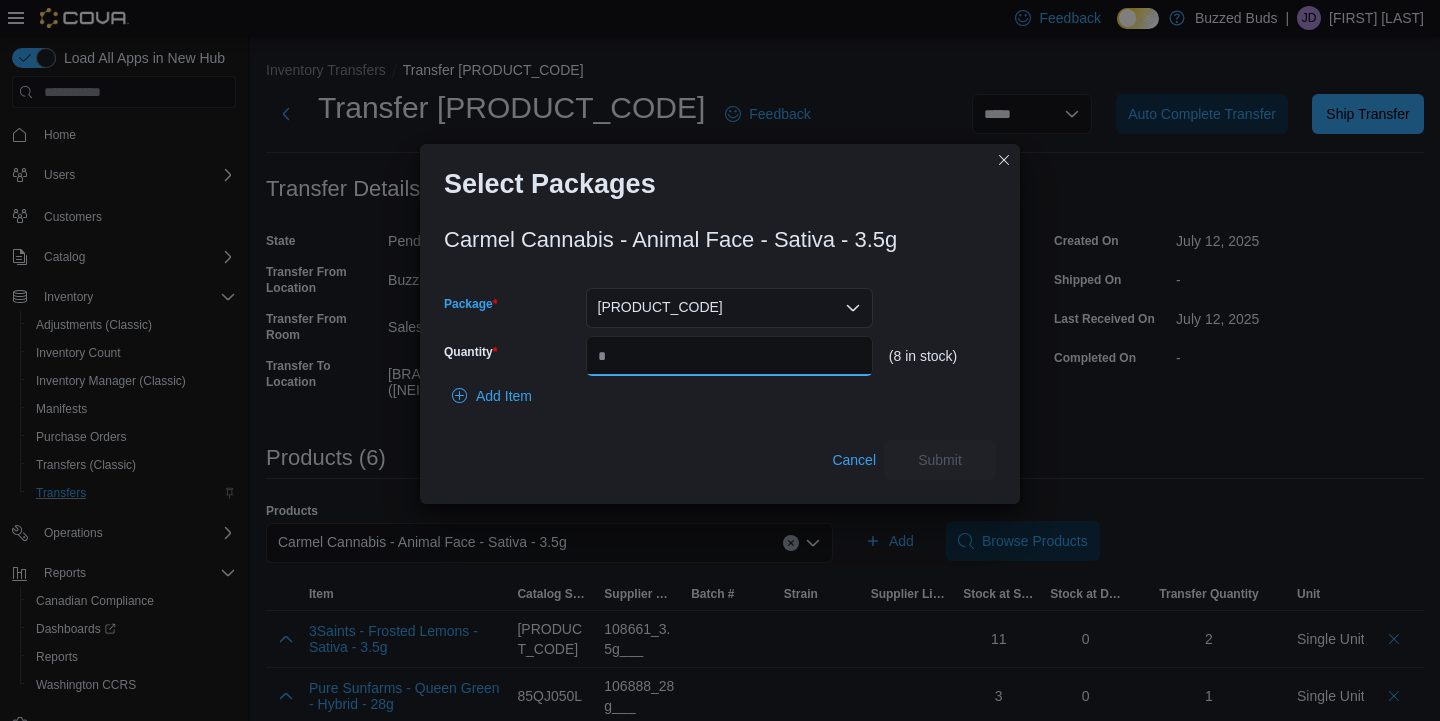 click on "Quantity" at bounding box center (729, 356) 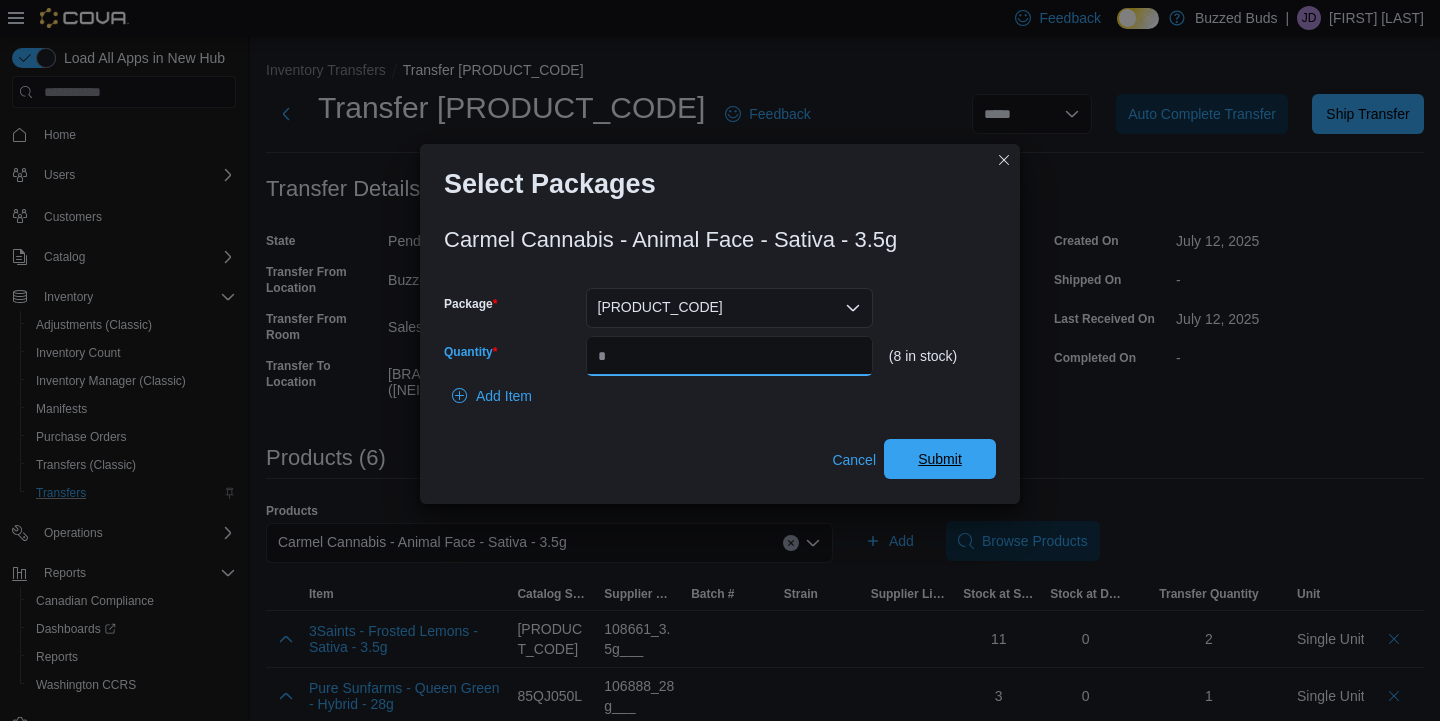 type on "*" 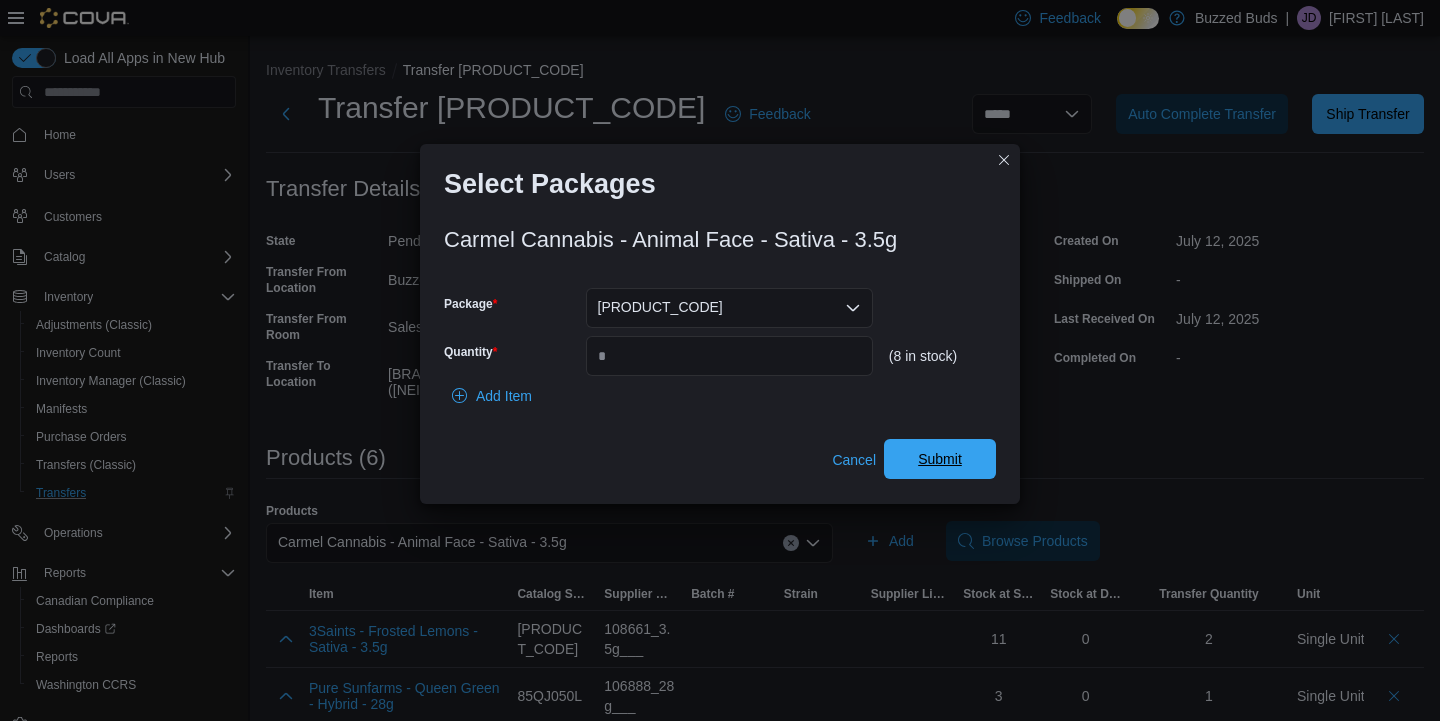 click on "Submit" at bounding box center [940, 459] 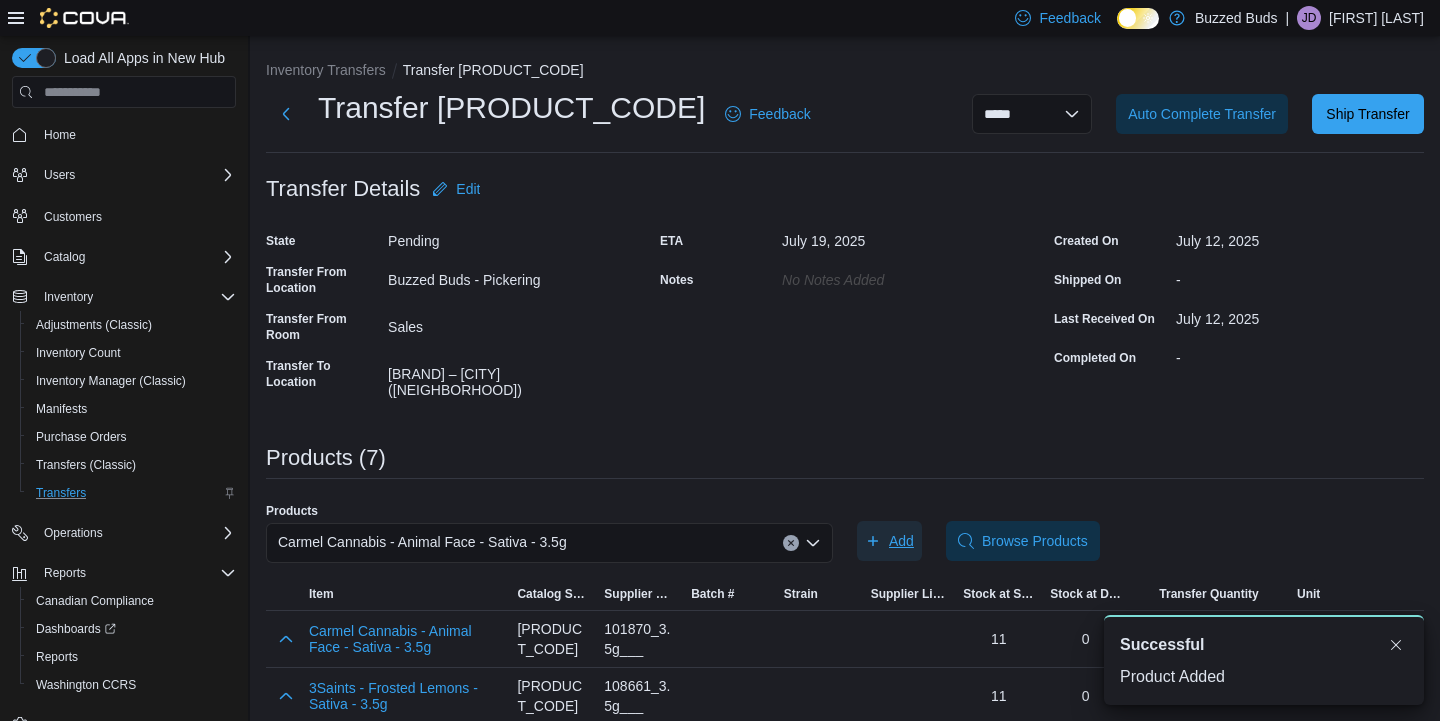 scroll, scrollTop: 0, scrollLeft: 0, axis: both 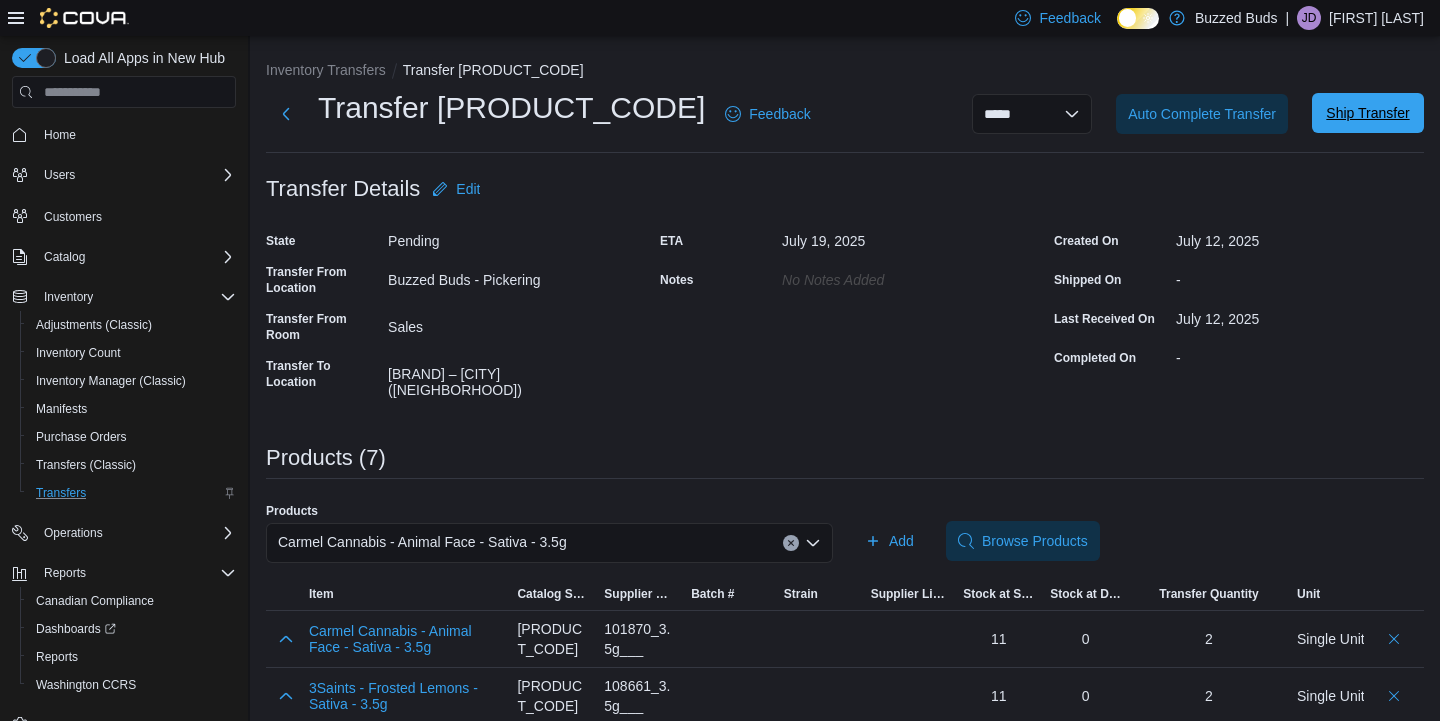 click on "Ship Transfer" at bounding box center [1367, 113] 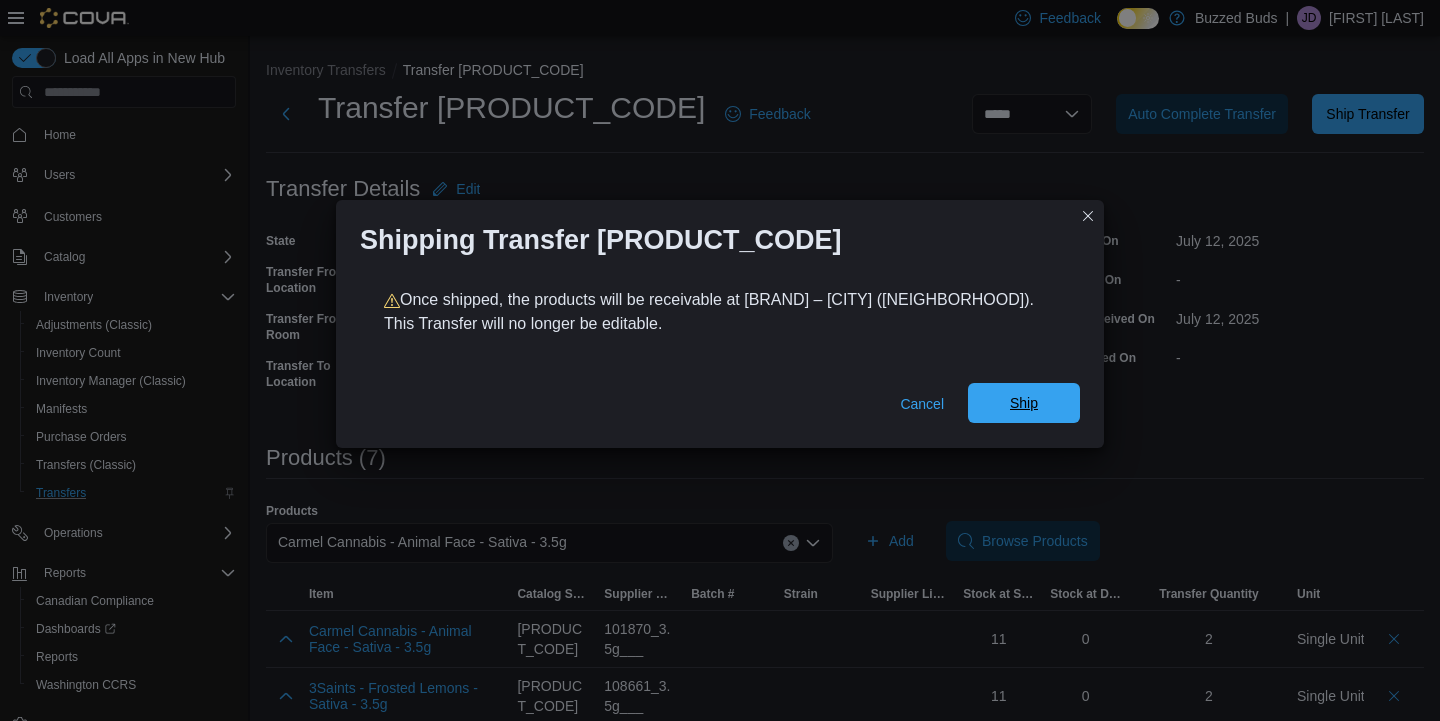 click on "Ship" at bounding box center (1024, 403) 